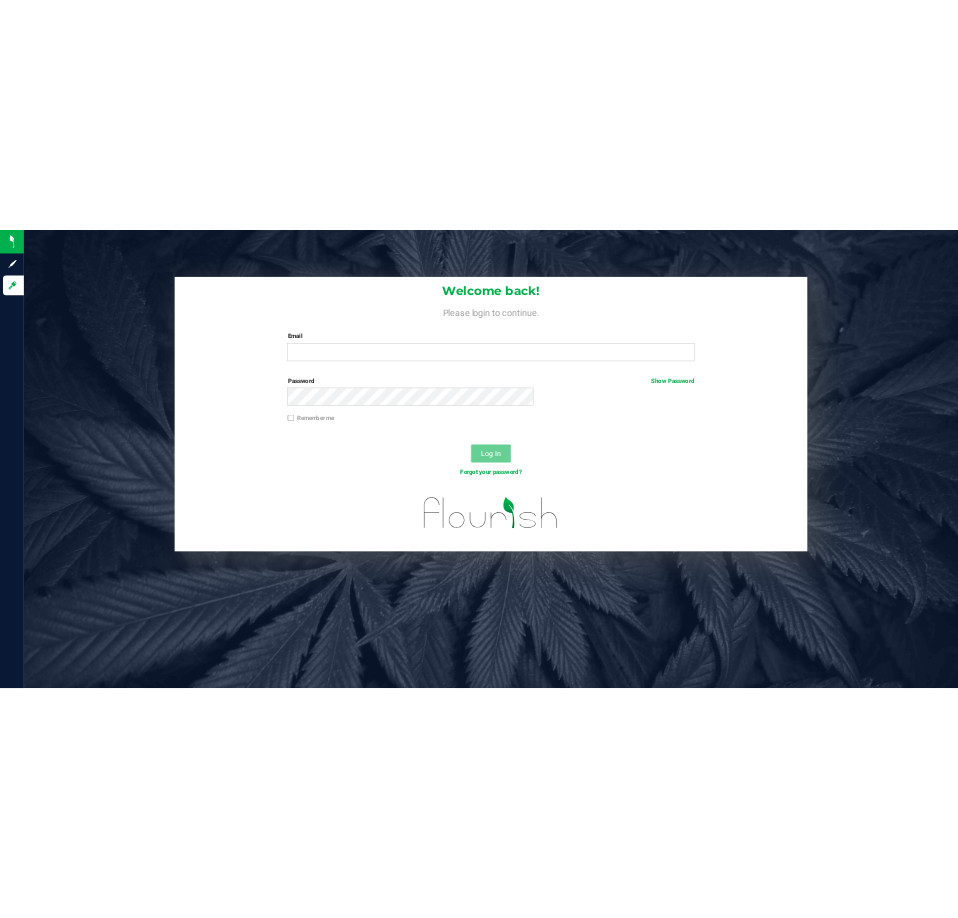 scroll, scrollTop: 0, scrollLeft: 0, axis: both 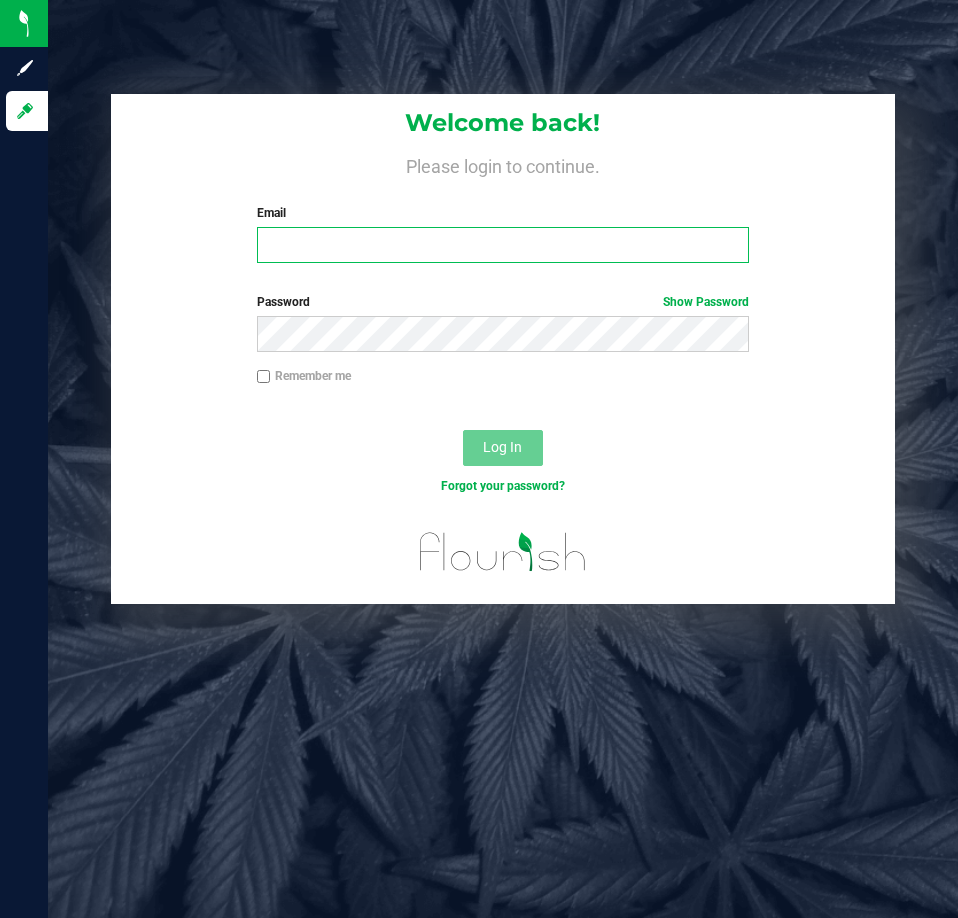 click on "Email" at bounding box center [503, 245] 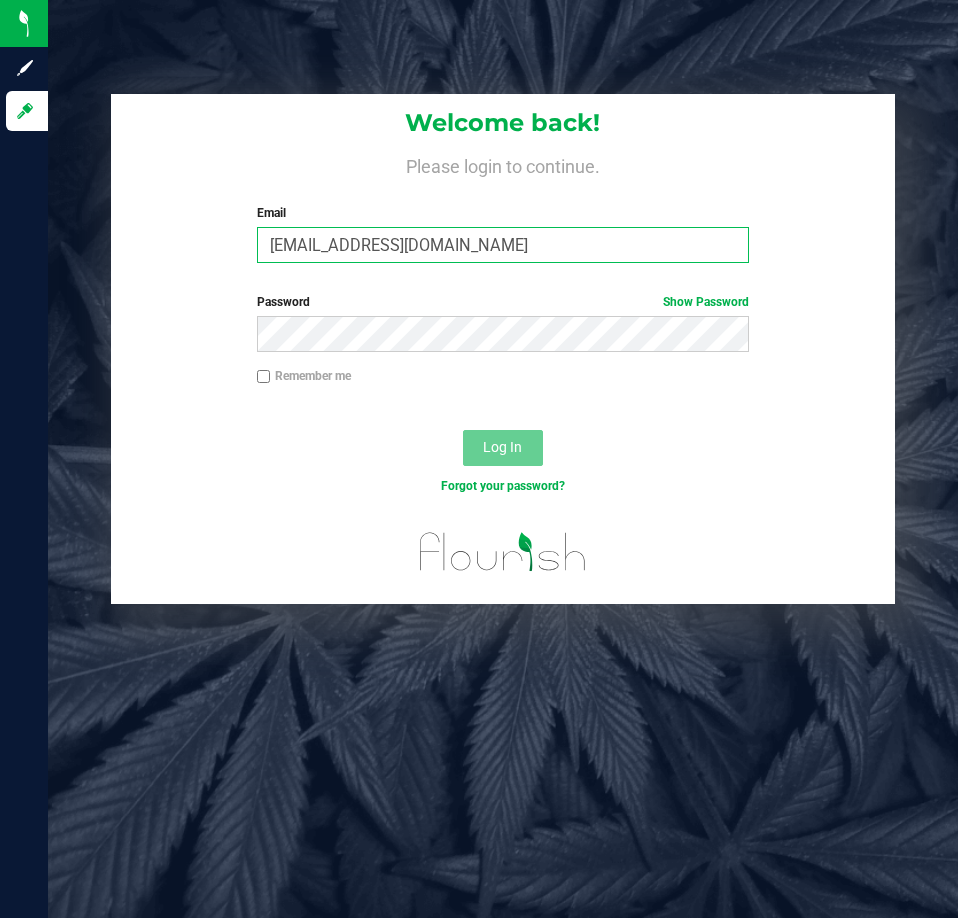 type on "[EMAIL_ADDRESS][DOMAIN_NAME]" 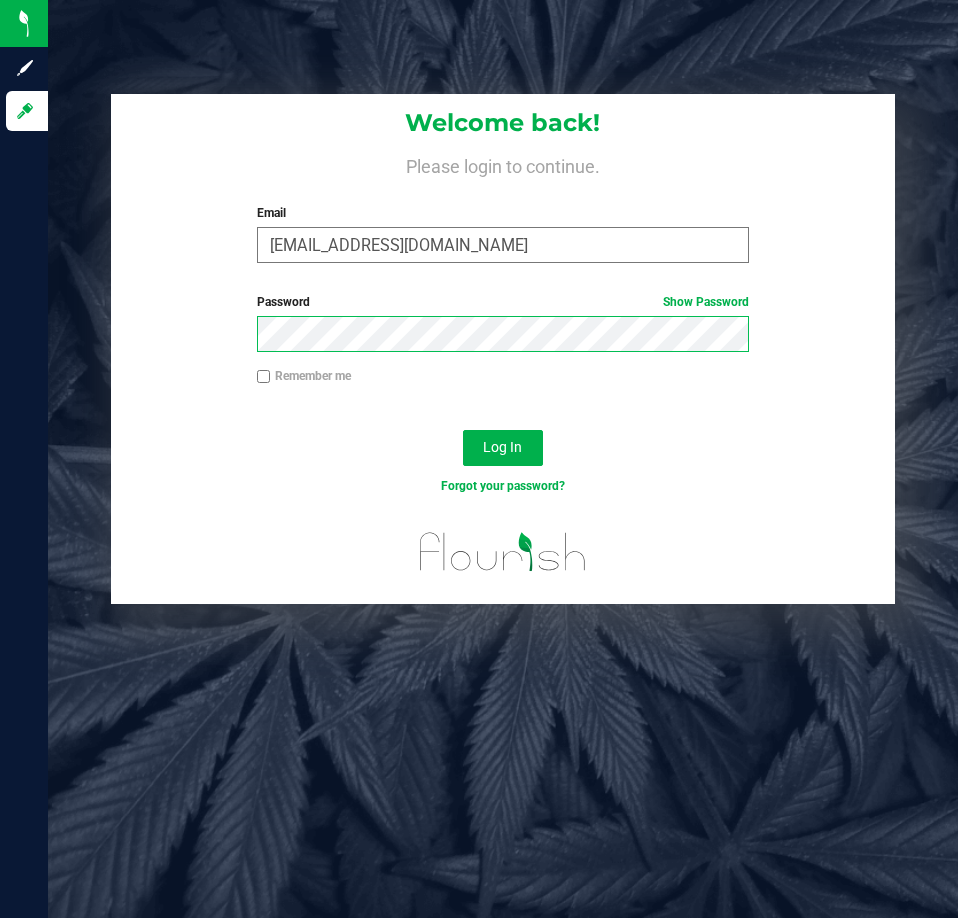 click on "Log In" at bounding box center (503, 448) 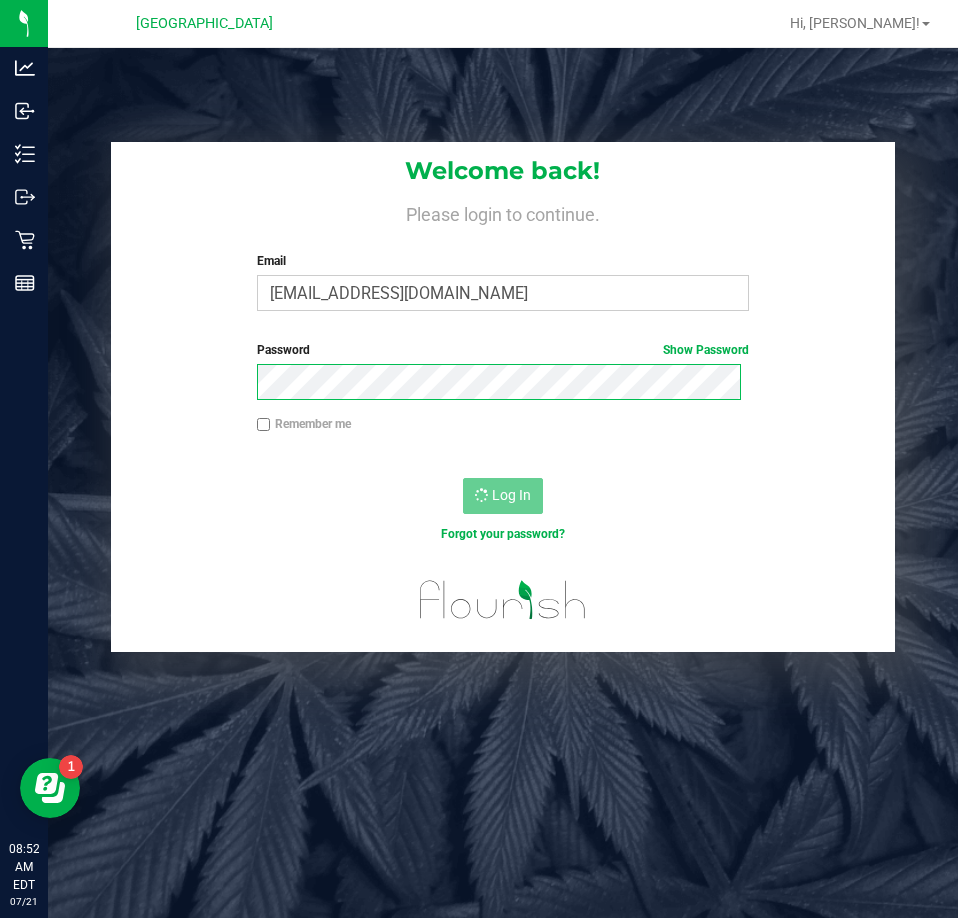 scroll, scrollTop: 0, scrollLeft: 0, axis: both 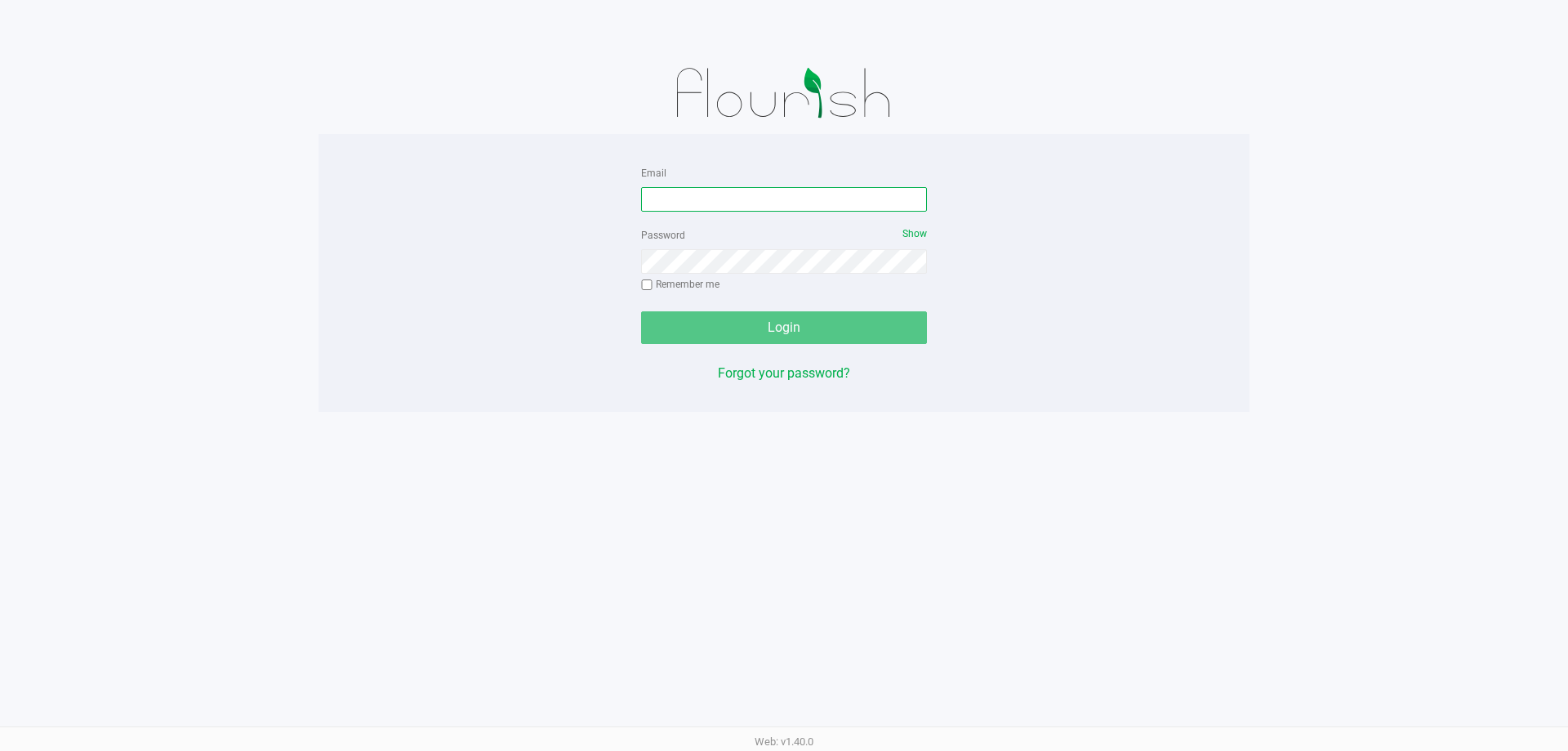 click on "Email" at bounding box center (784, 199) 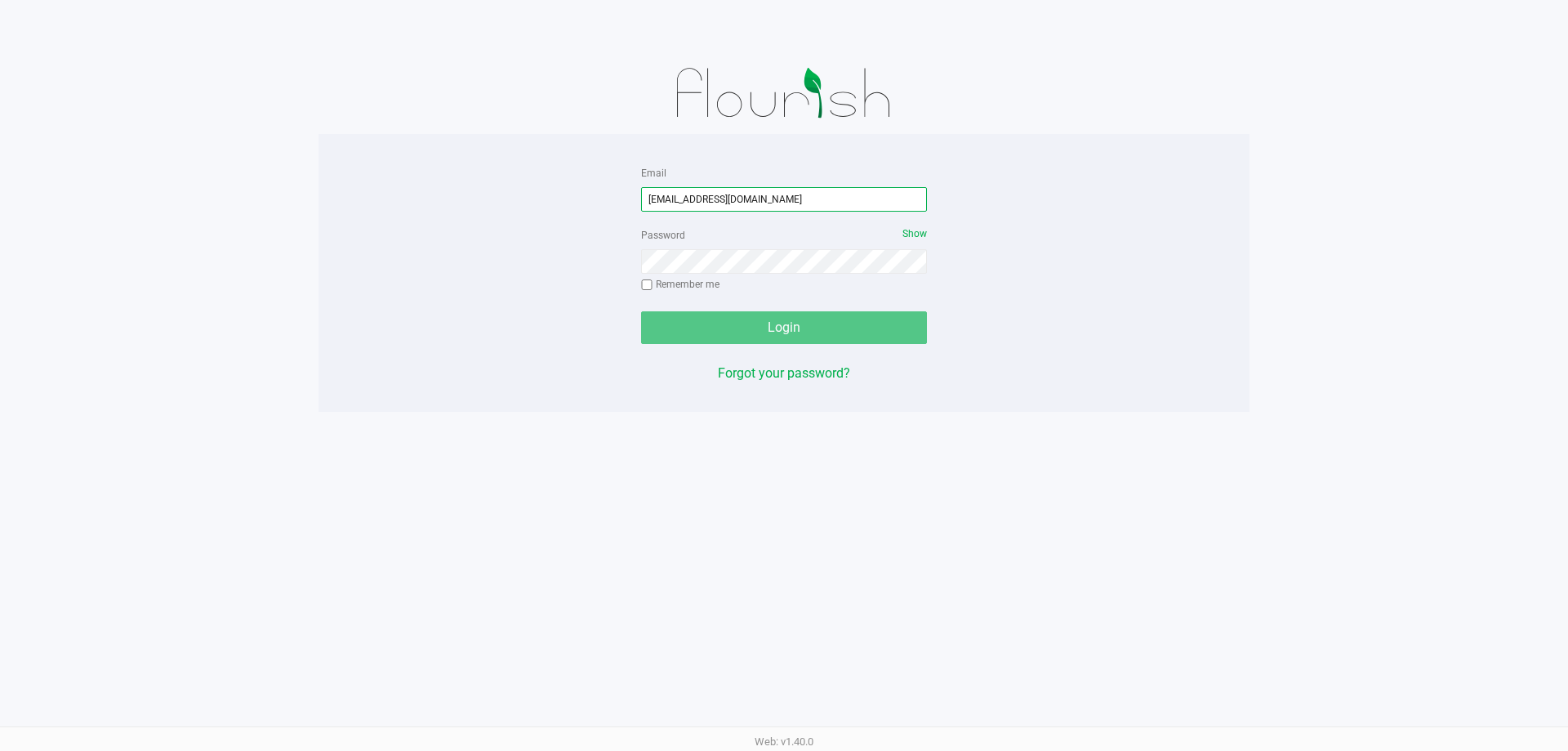 type on "[EMAIL_ADDRESS][DOMAIN_NAME]" 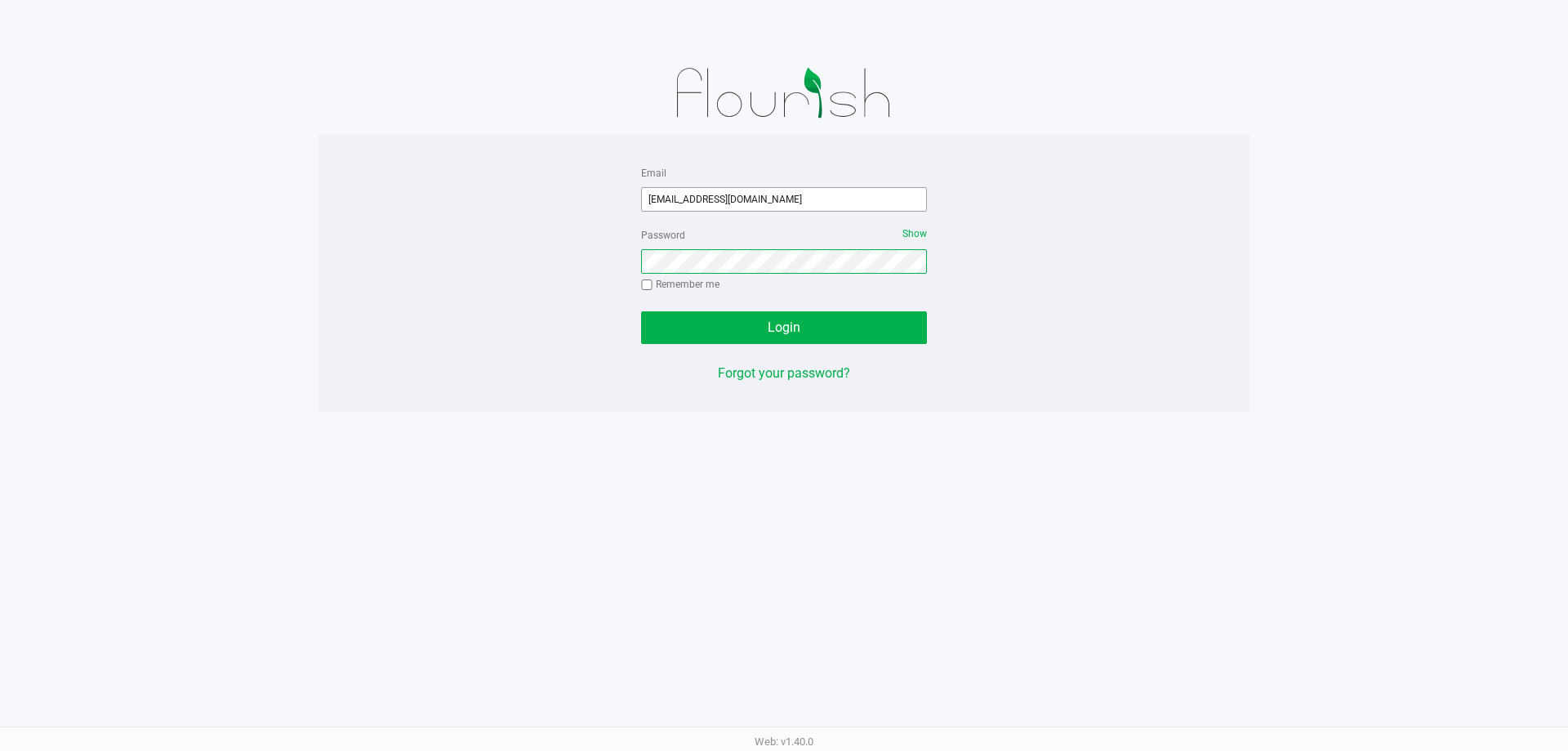 click on "Login" 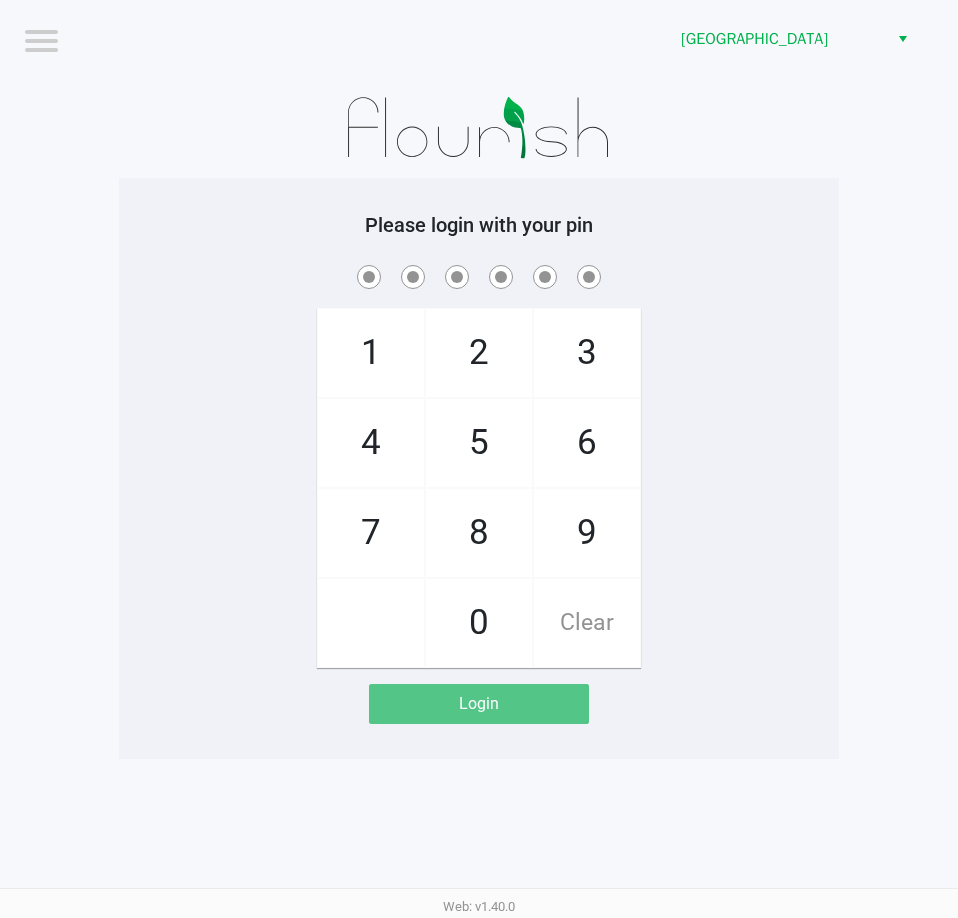 click on "1   4   7       2   5   8   0   3   6   9   Clear" 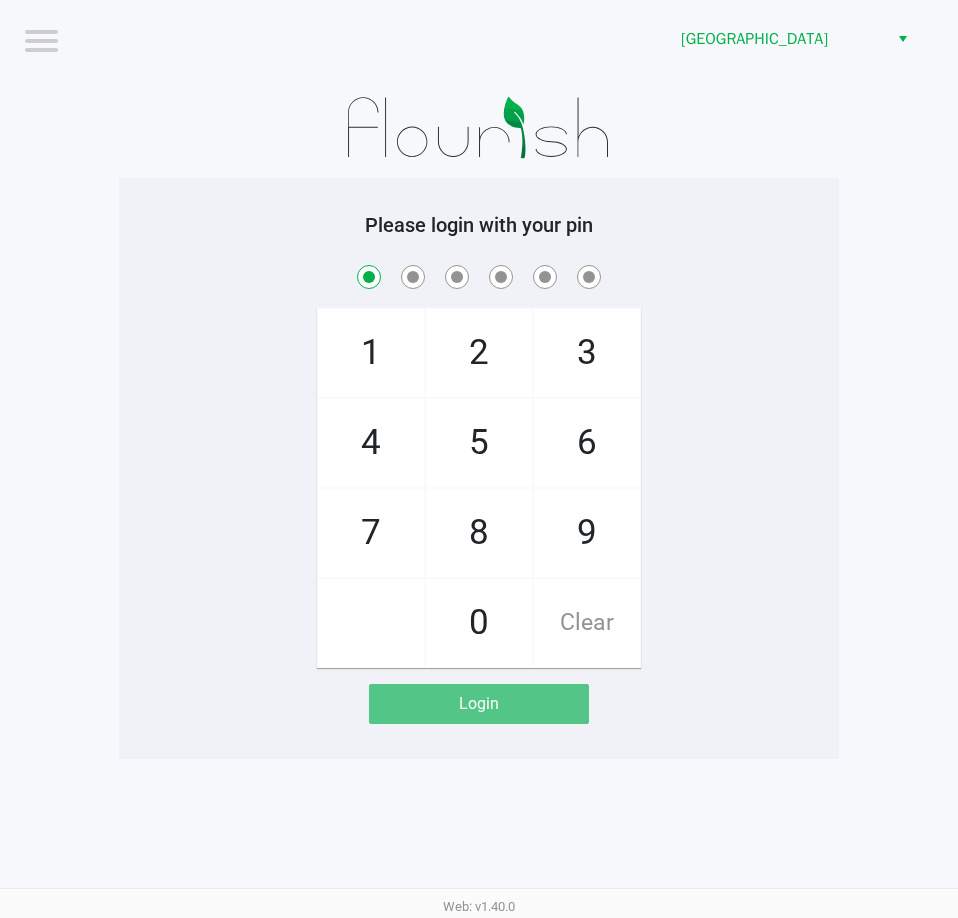checkbox on "true" 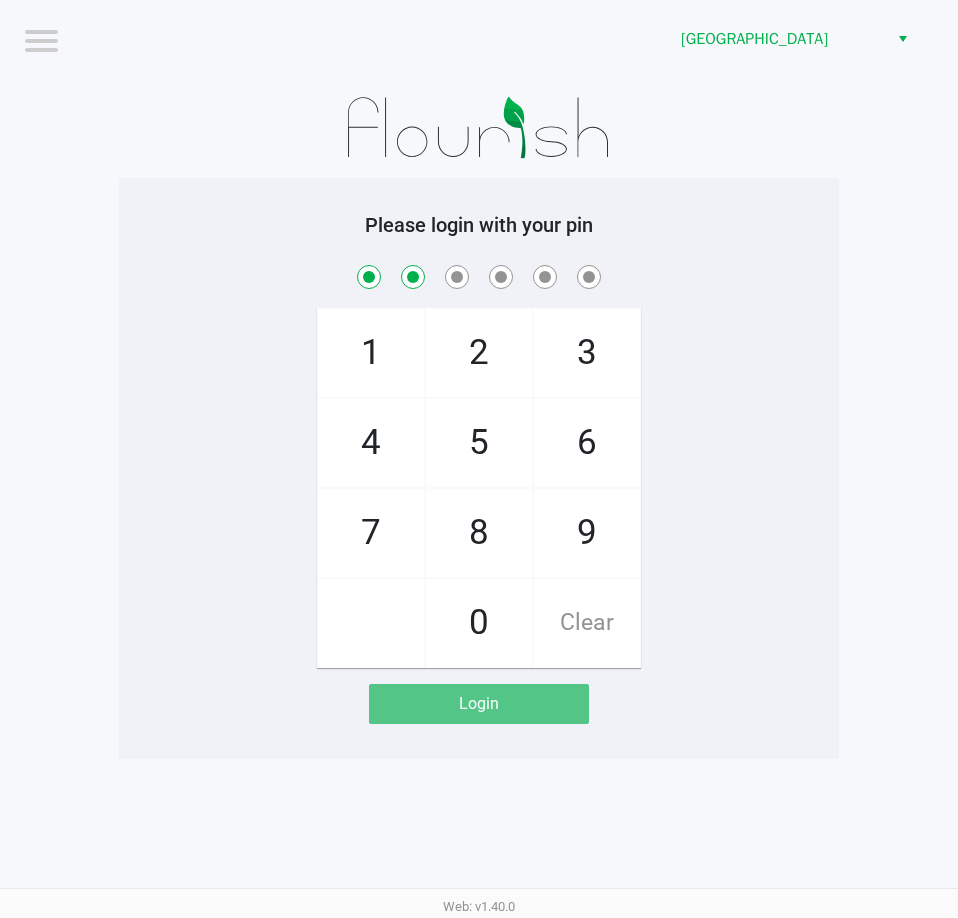 checkbox on "true" 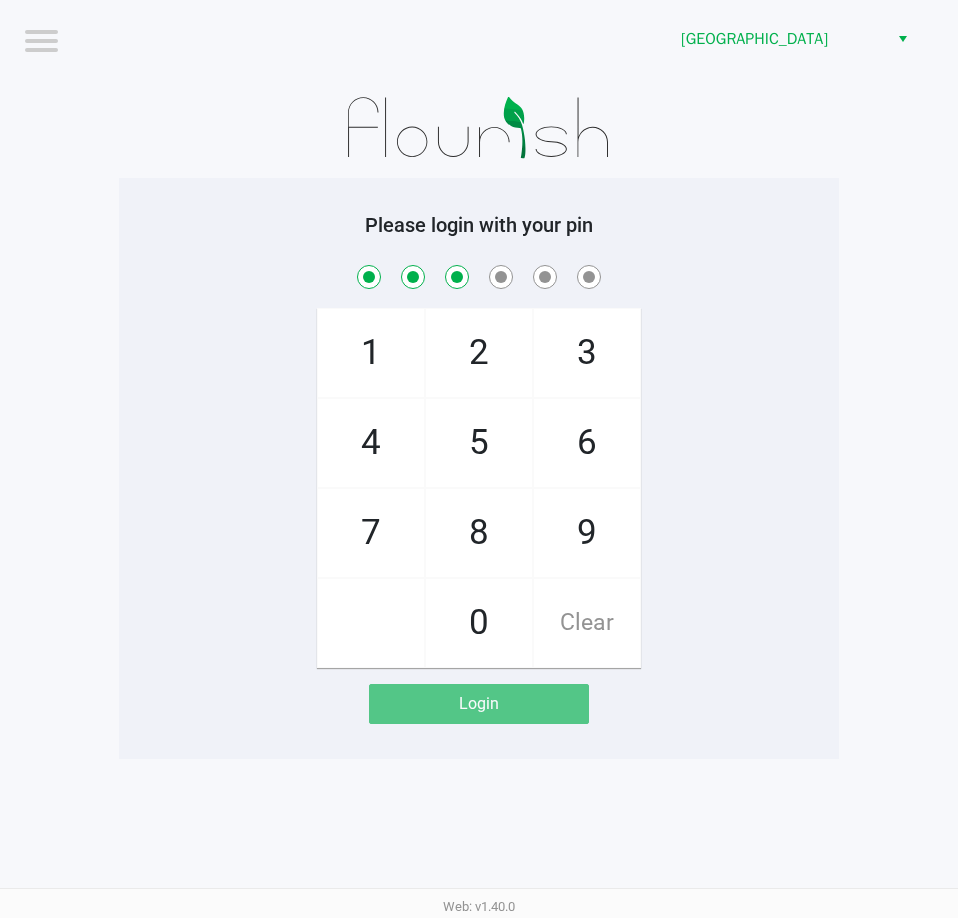 checkbox on "true" 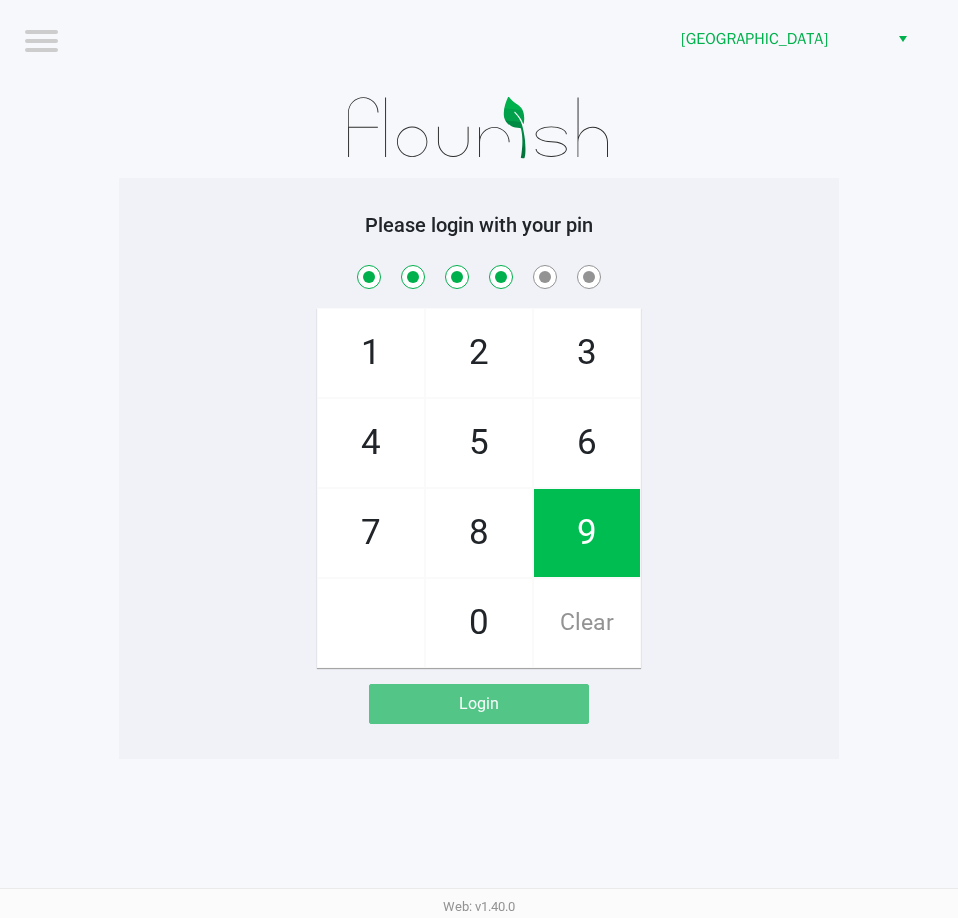 checkbox on "true" 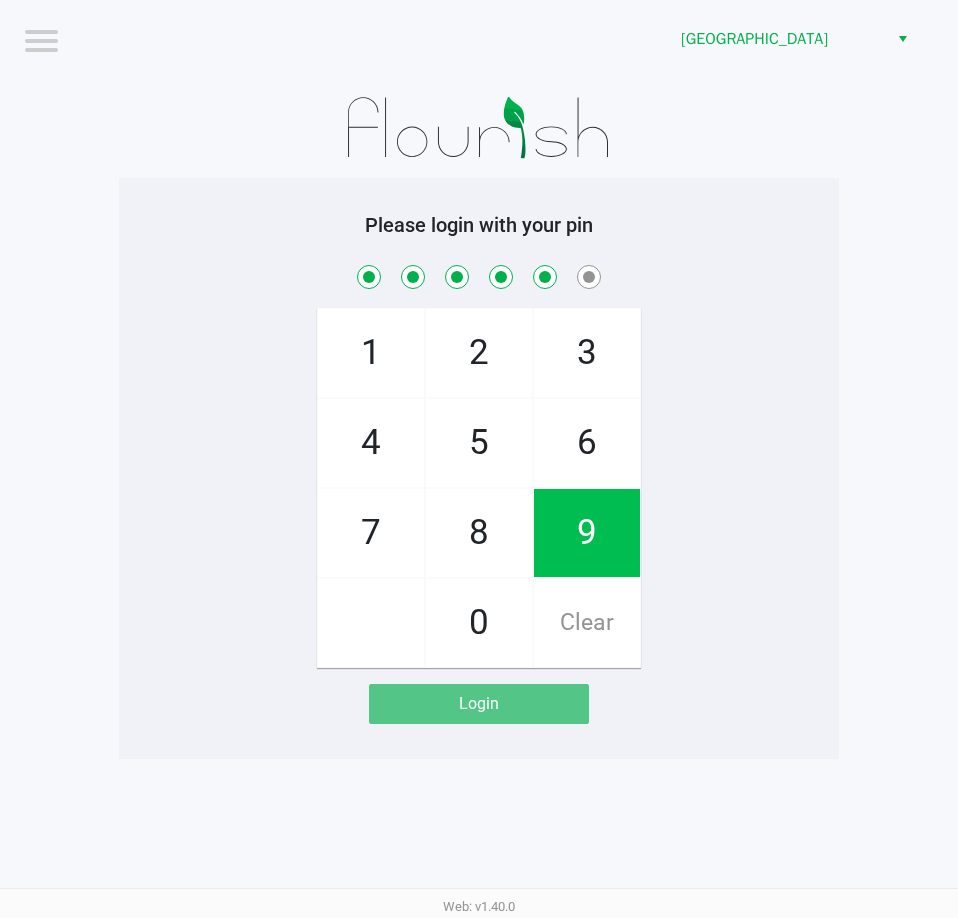 checkbox on "true" 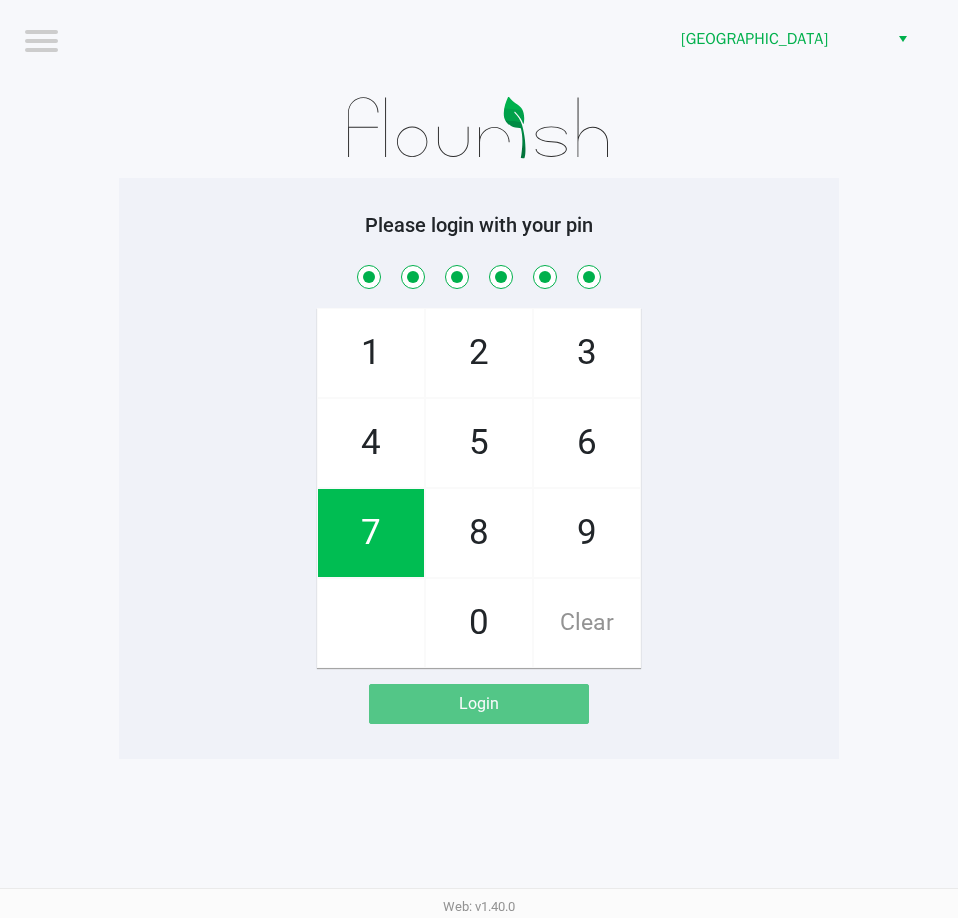 checkbox on "true" 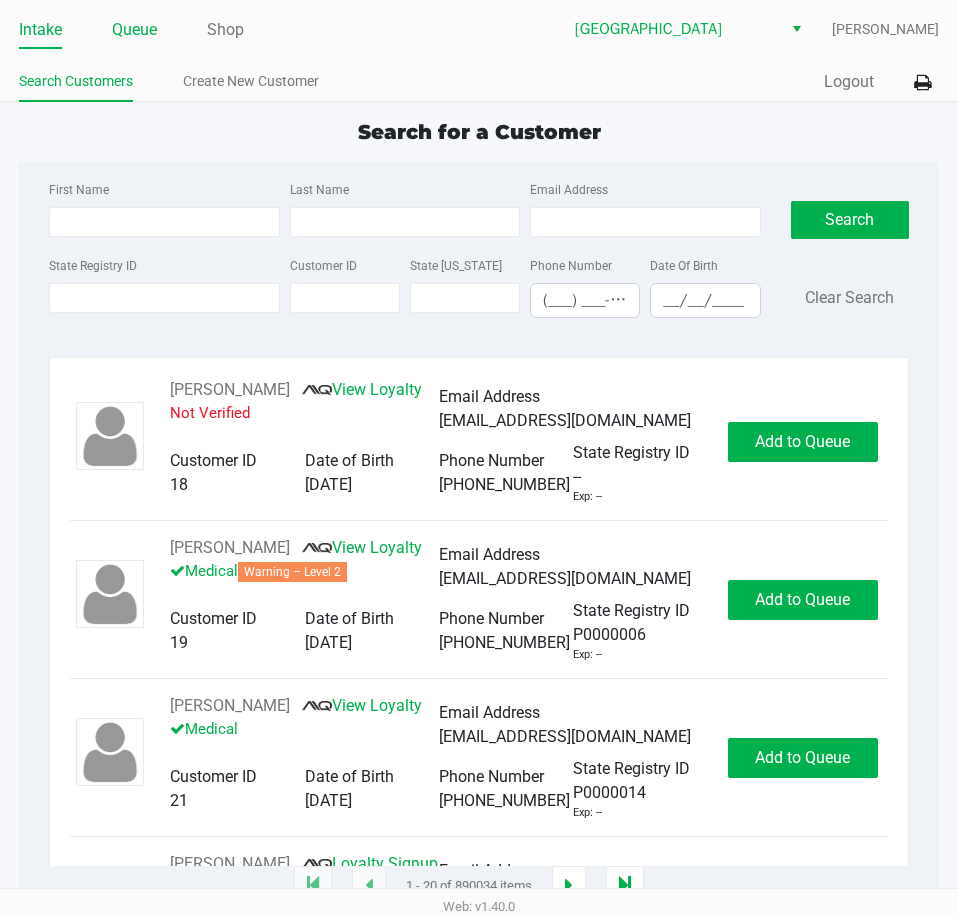 click on "Queue" 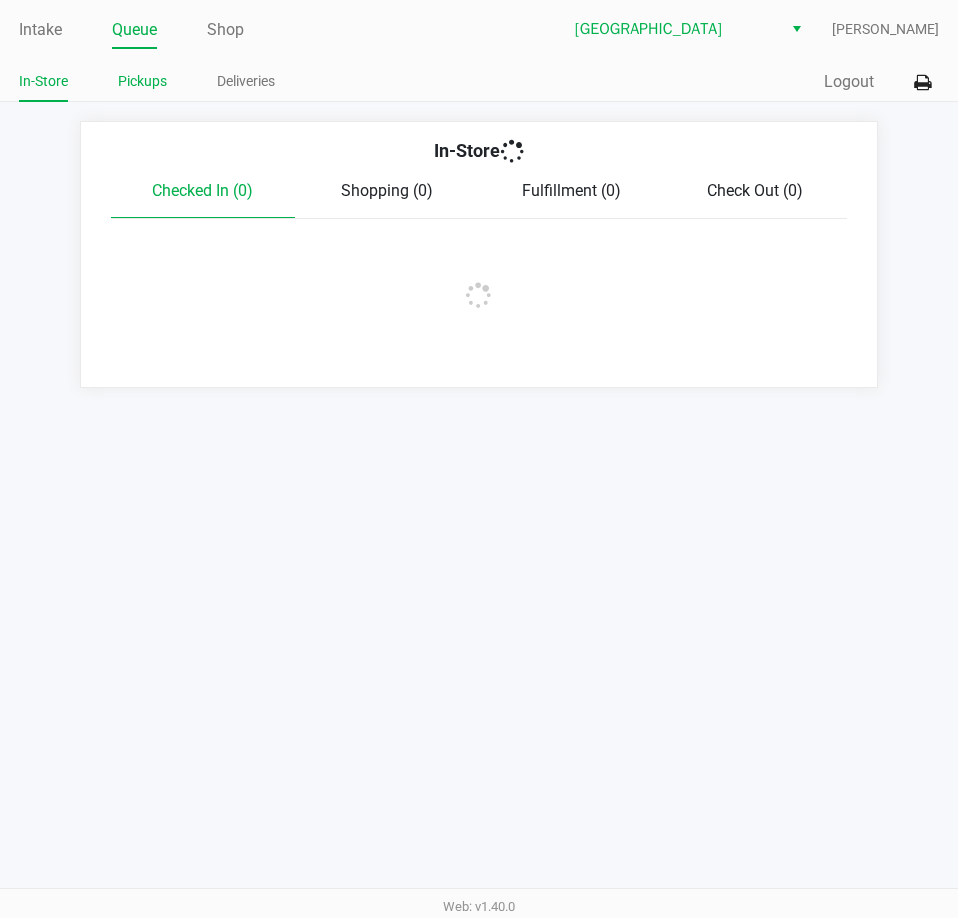 click on "Pickups" 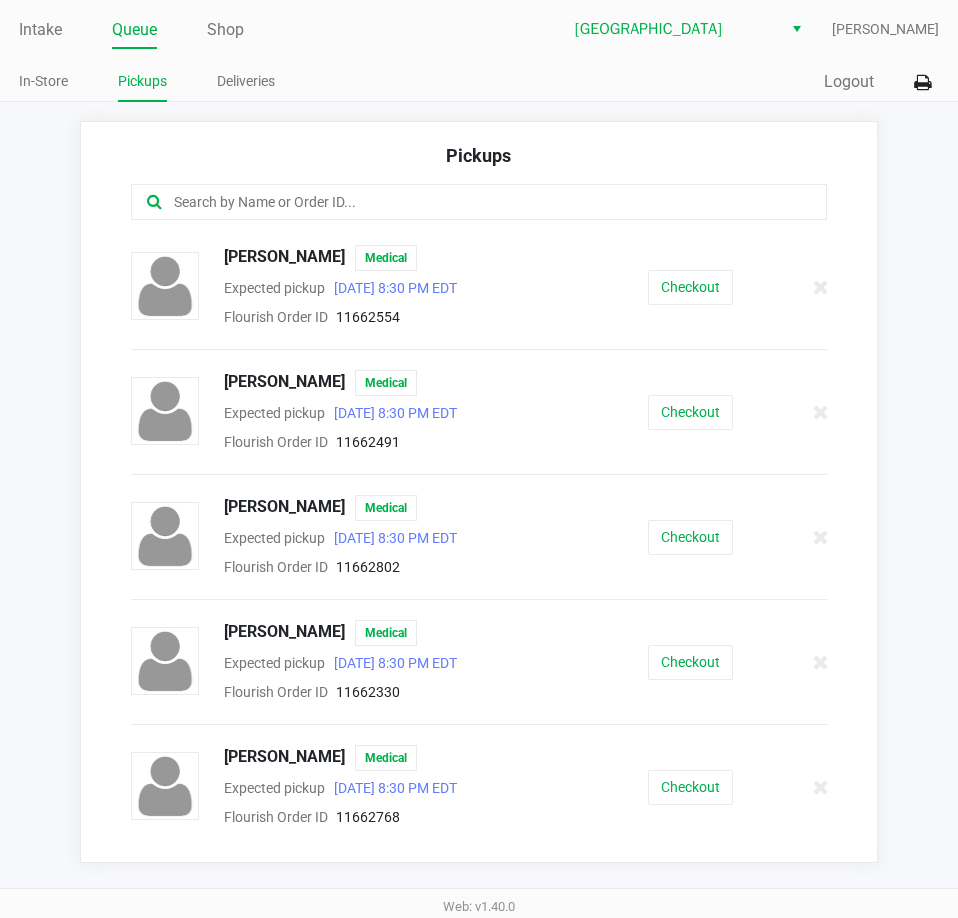 click 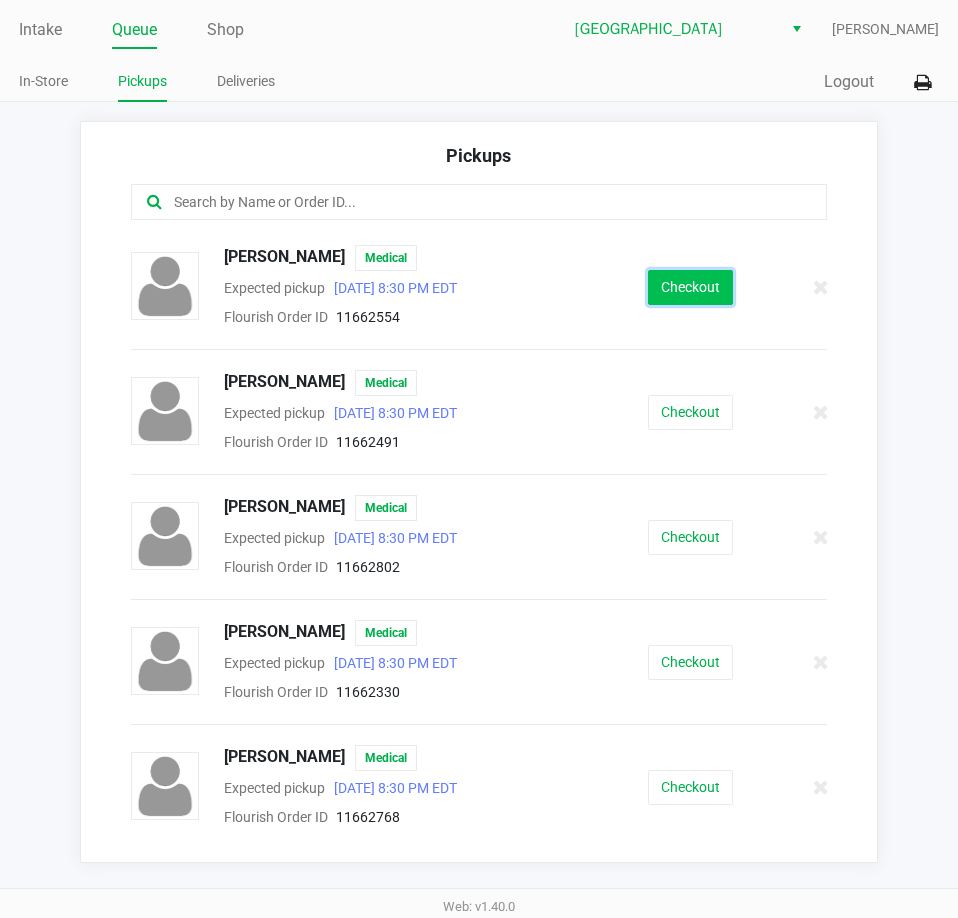 click on "Checkout" 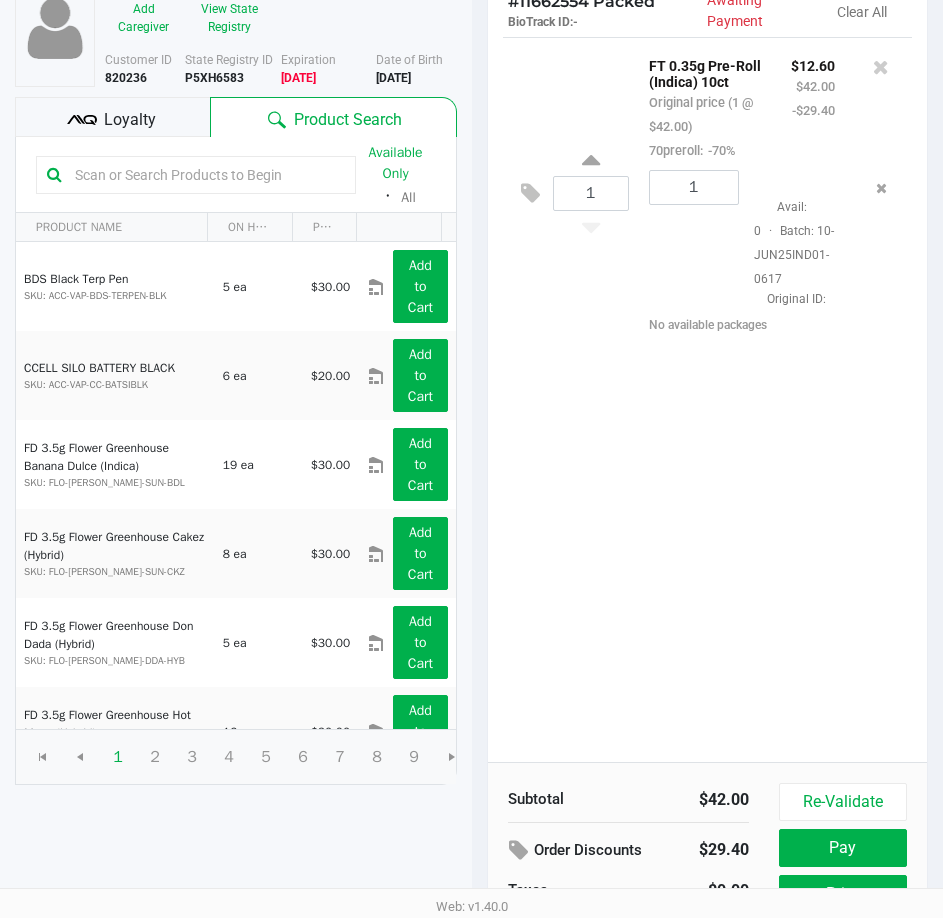 scroll, scrollTop: 254, scrollLeft: 0, axis: vertical 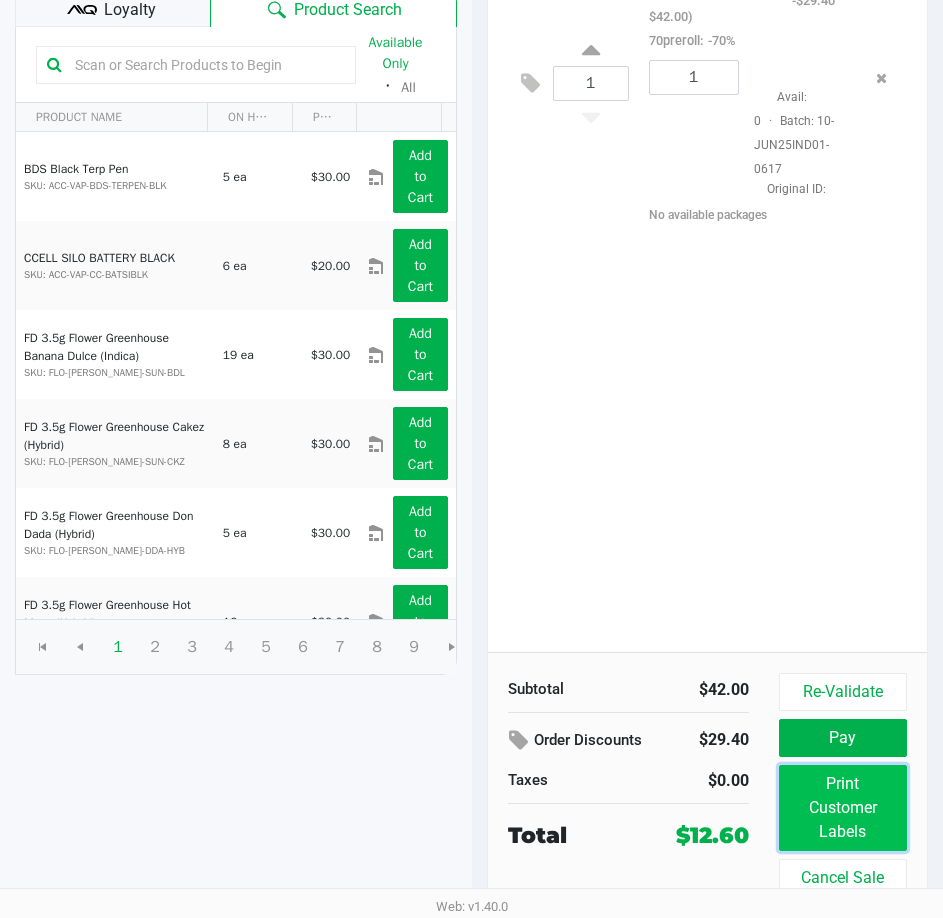 click on "Print Customer Labels" 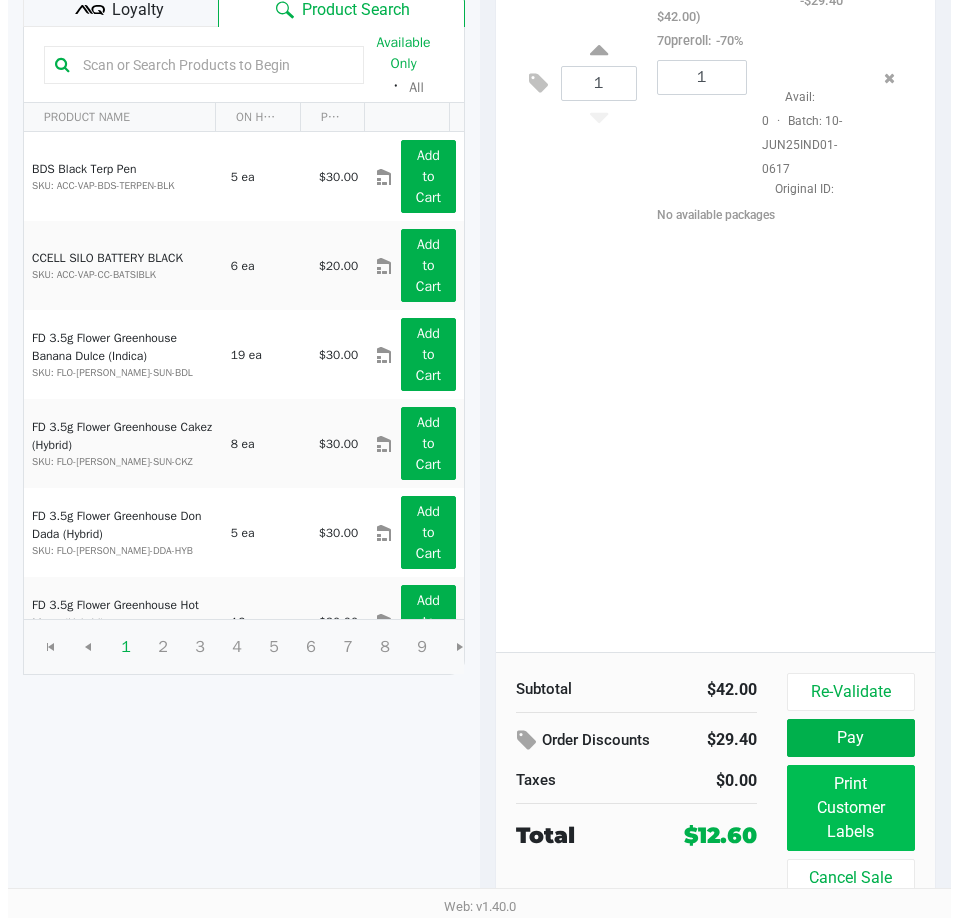scroll, scrollTop: 0, scrollLeft: 0, axis: both 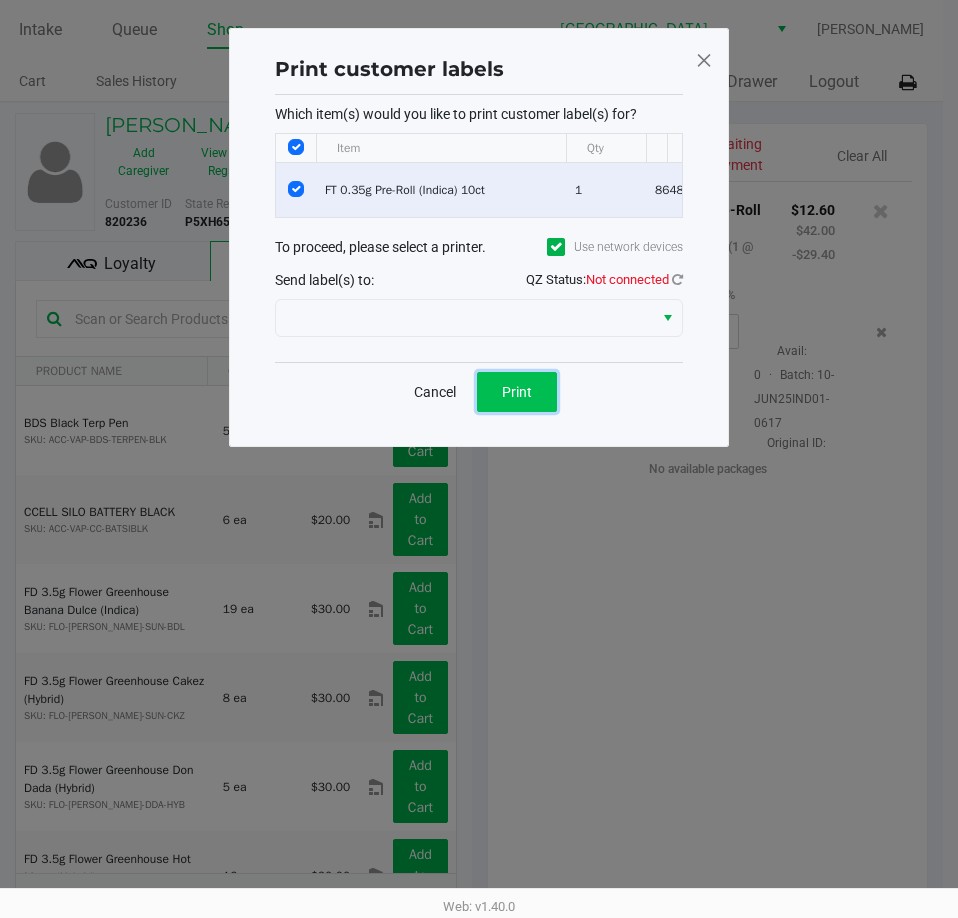 click on "Print" 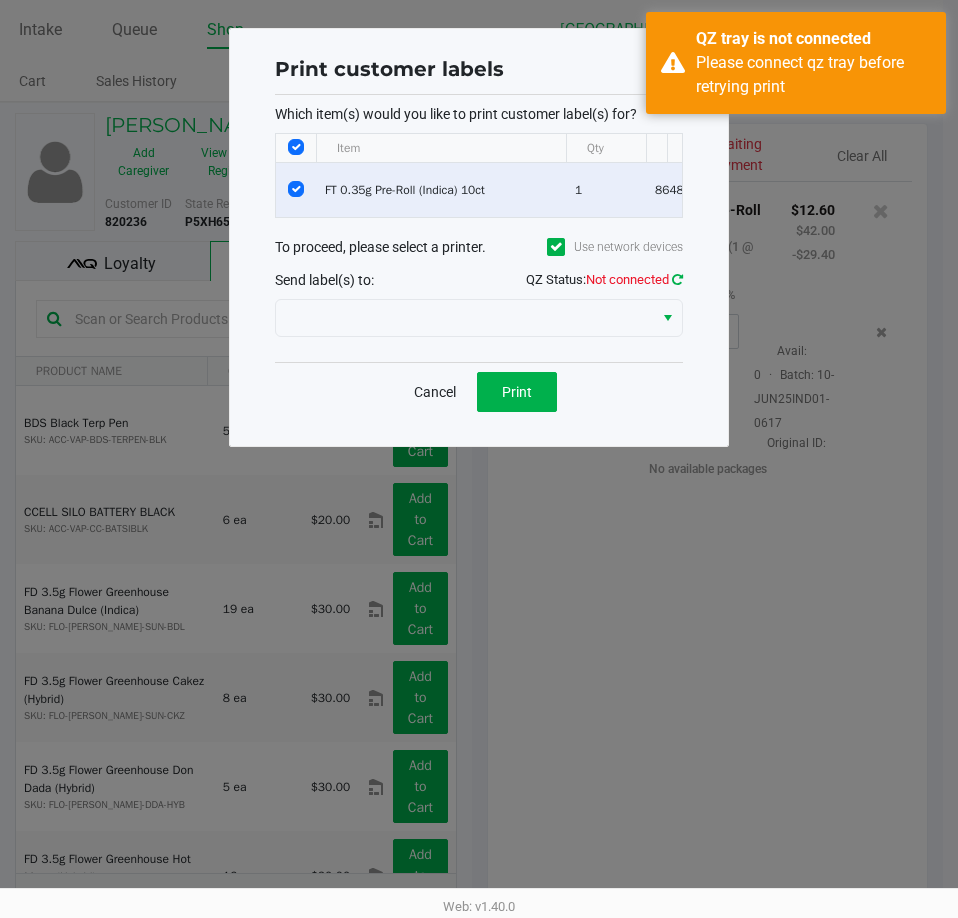 click on "Print customer labels  Which item(s) would you like to print customer label(s) for?  Item Qty Package # of labels  FT 0.35g Pre-Roll (Indica) 10ct   1   8648557193528359  1 To proceed, please select a printer.  Use network devices  Send label(s) to:  QZ Status:   Not connected   Cancel   Print" 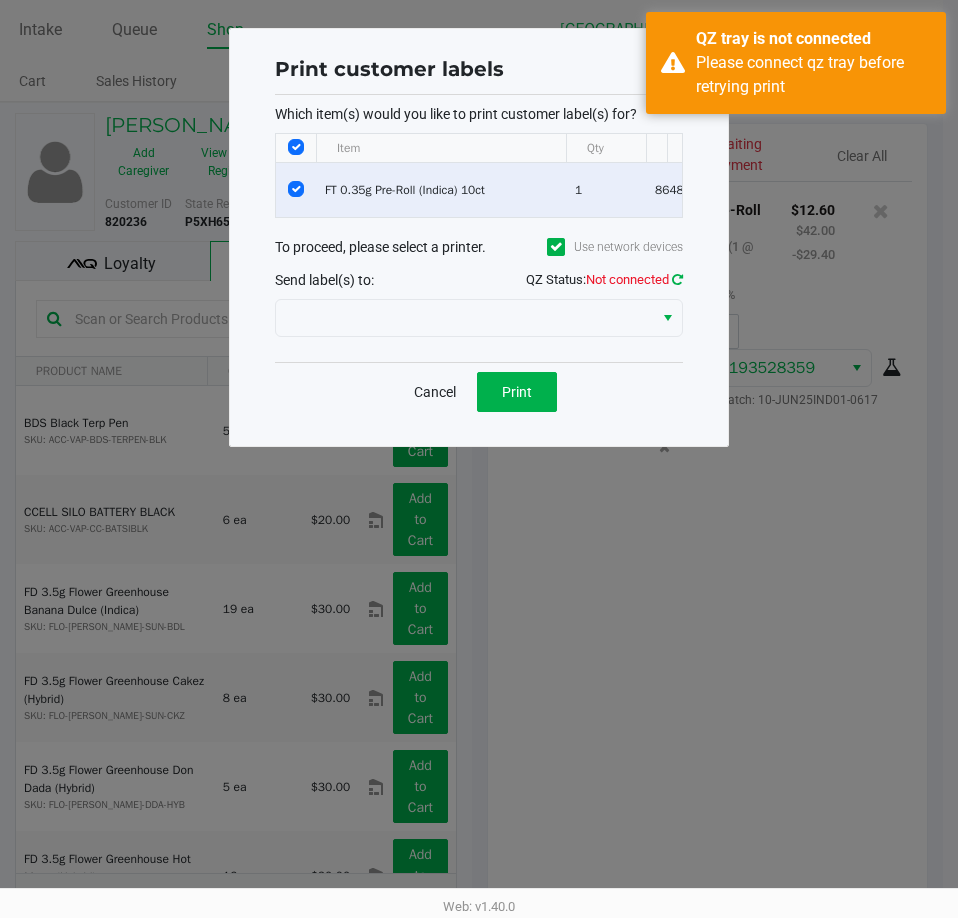click 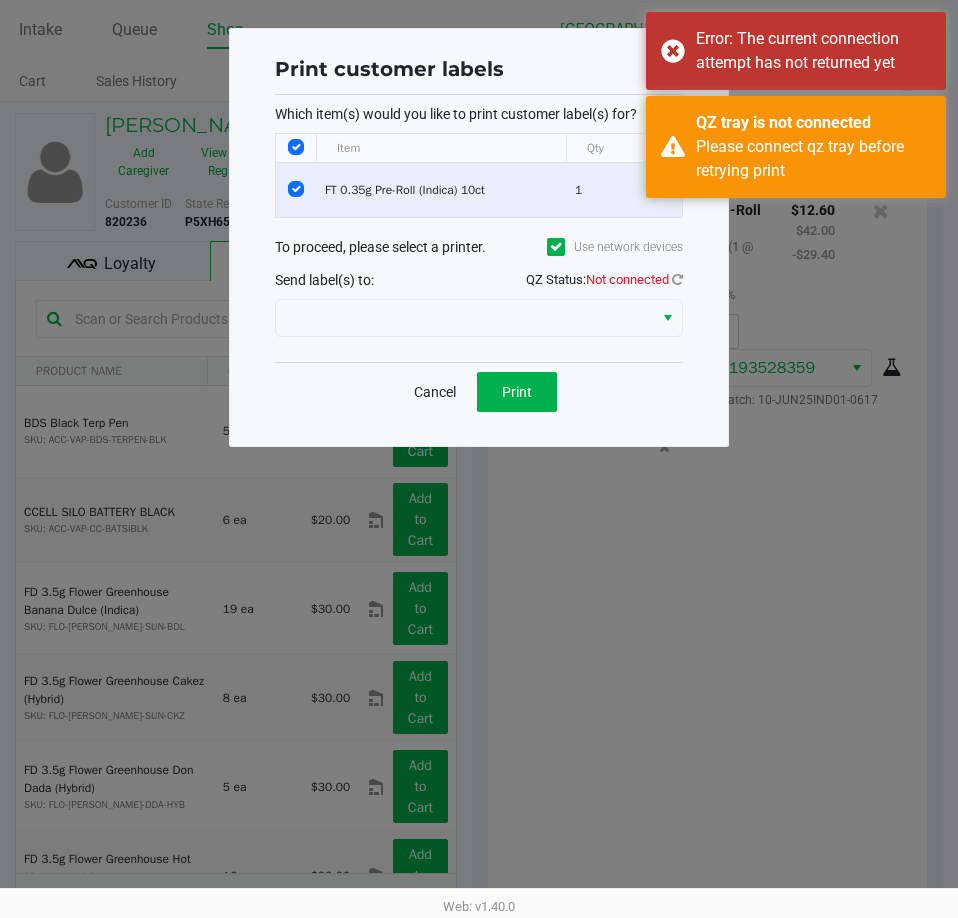click on "QZ Status:   Not connected" 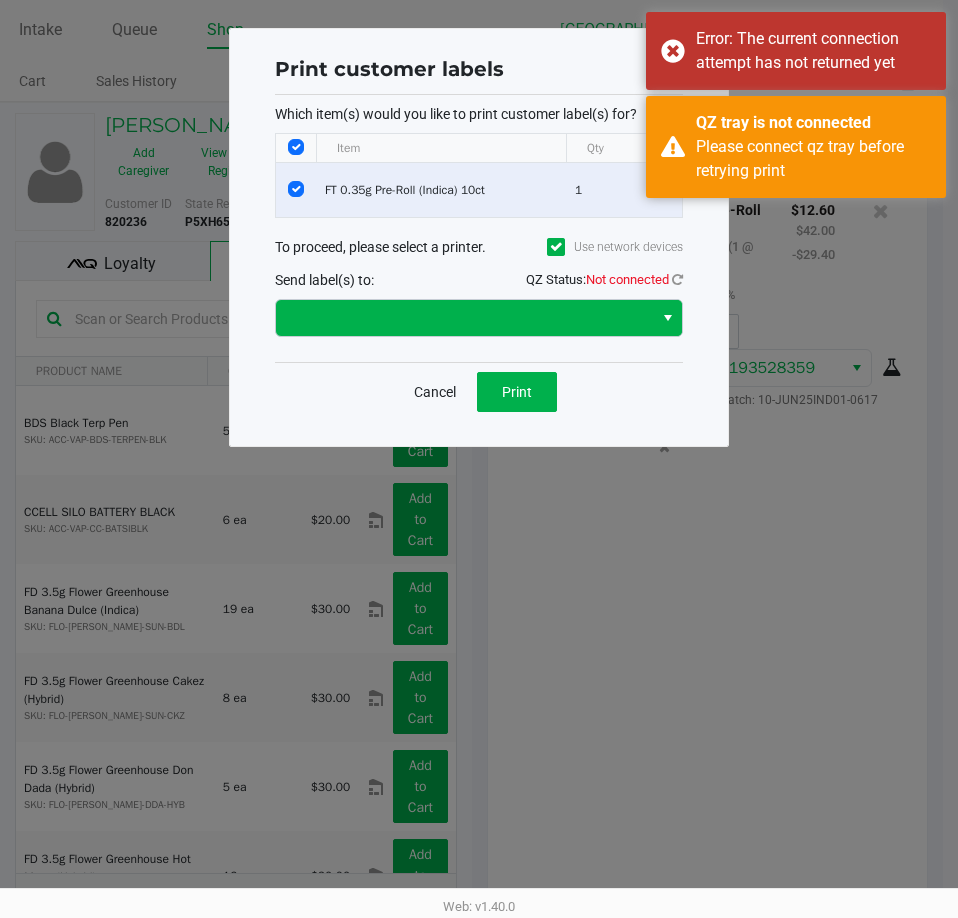 click at bounding box center (667, 318) 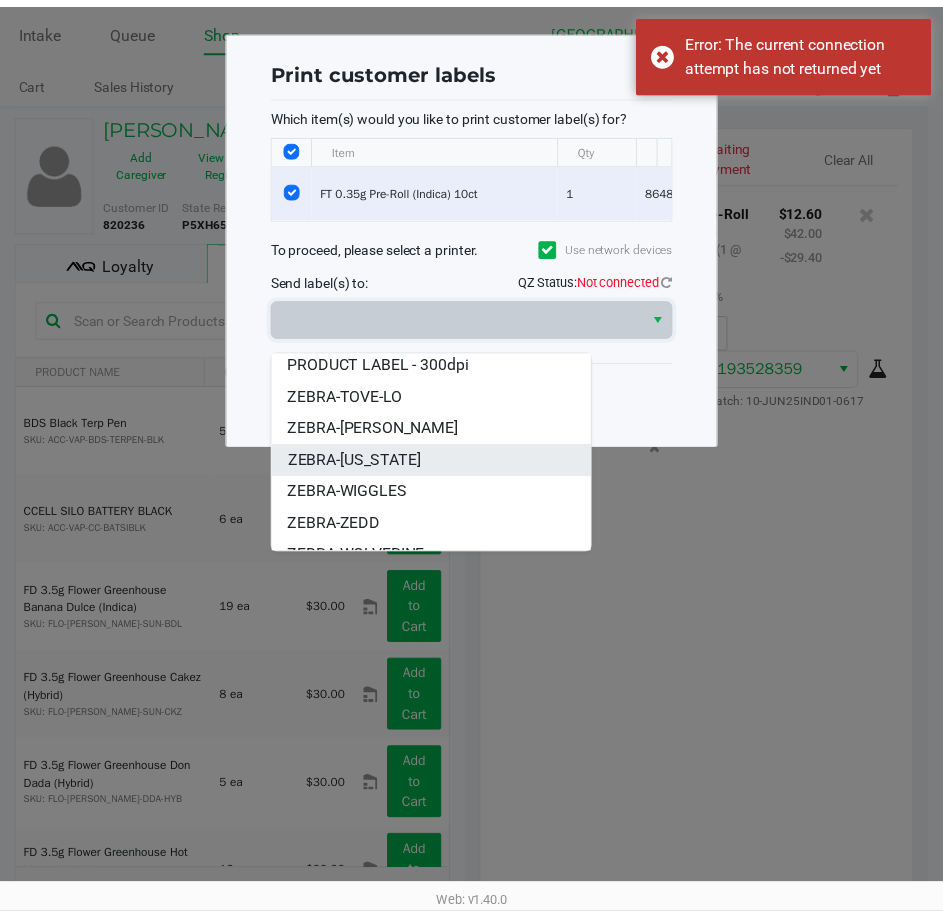 scroll, scrollTop: 56, scrollLeft: 0, axis: vertical 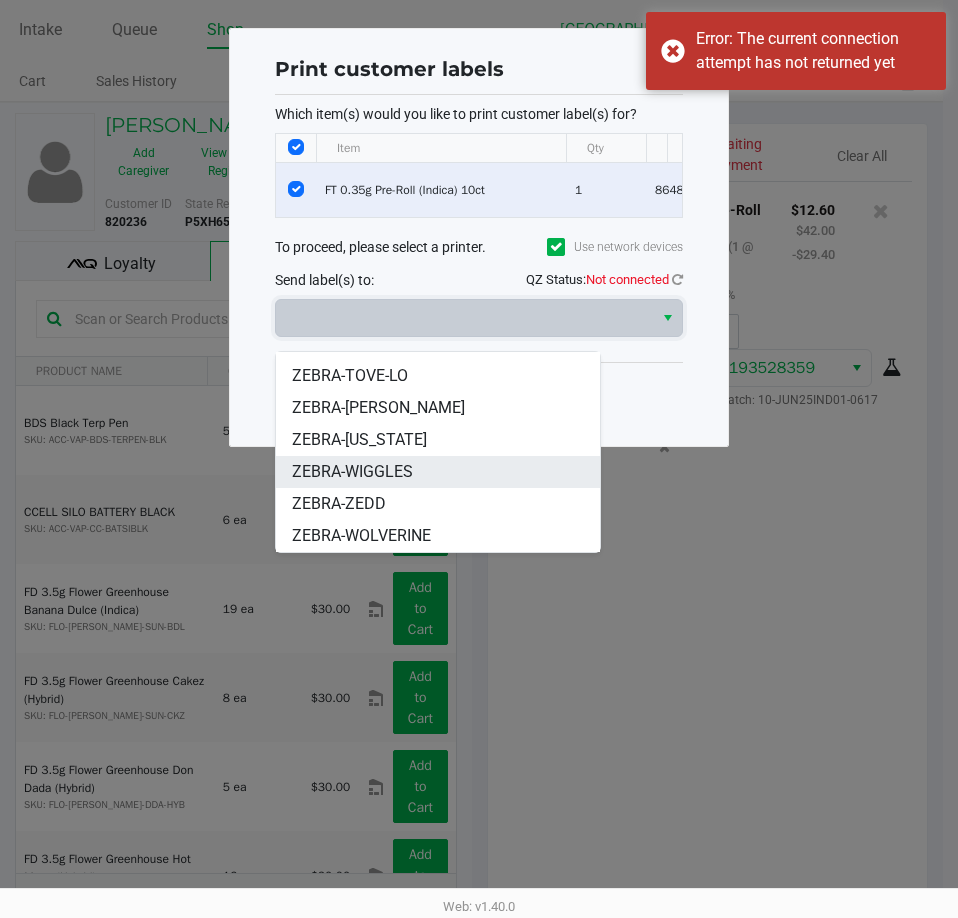 click on "ZEBRA-WIGGLES" at bounding box center [352, 472] 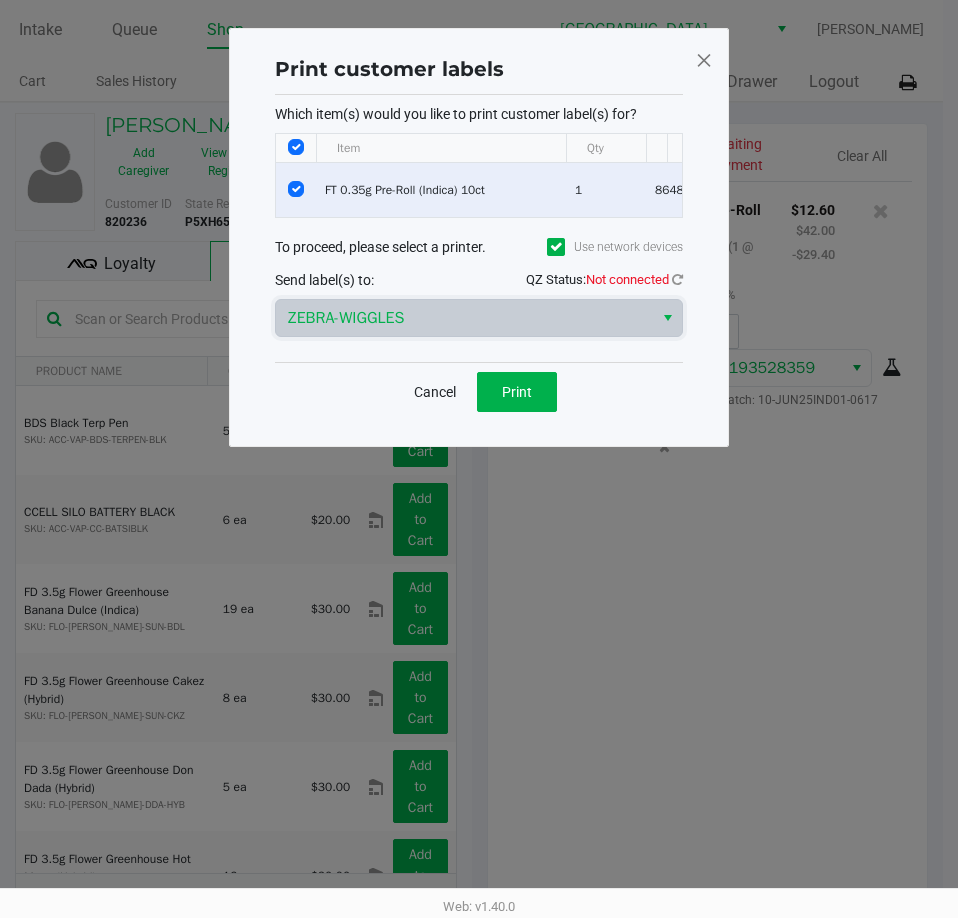 click on "Cancel   Print" 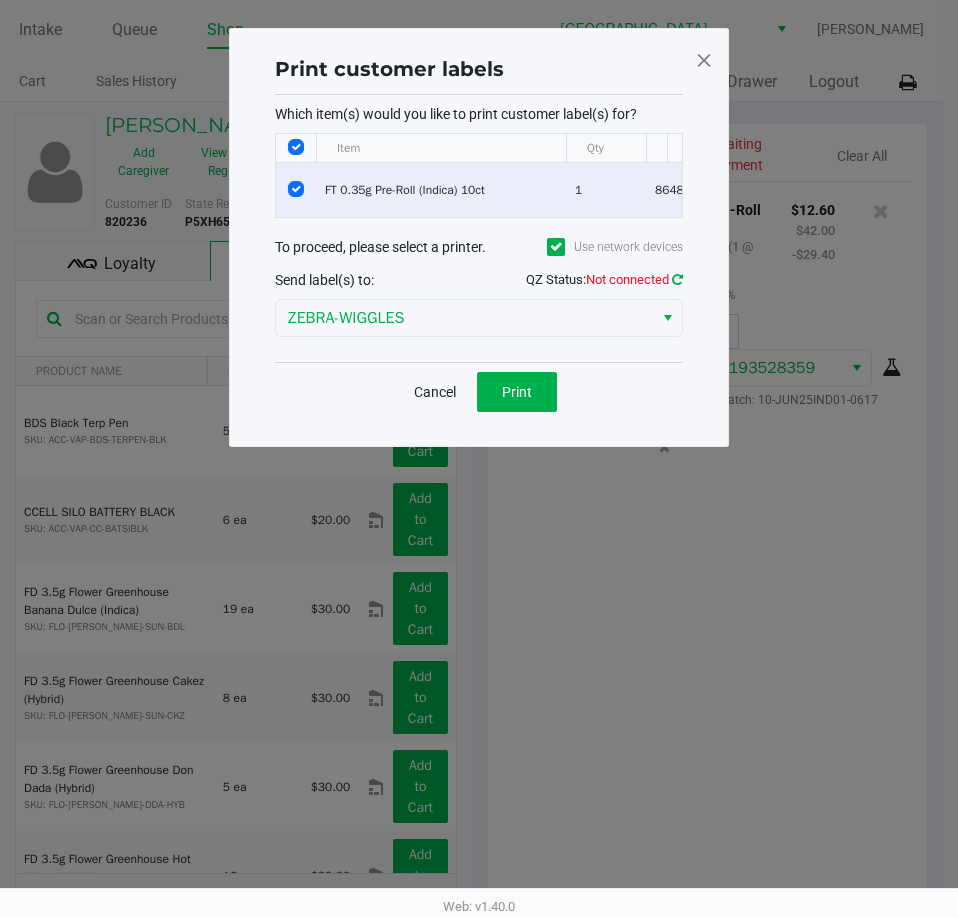 click 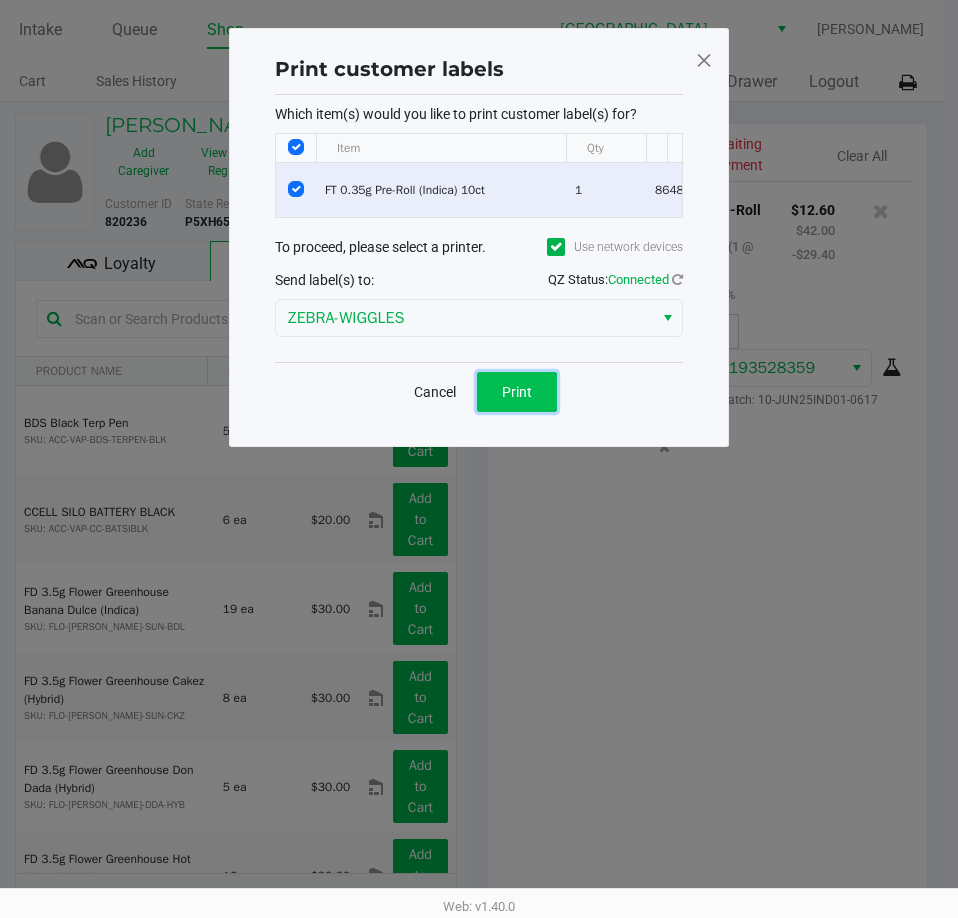 click on "Print" 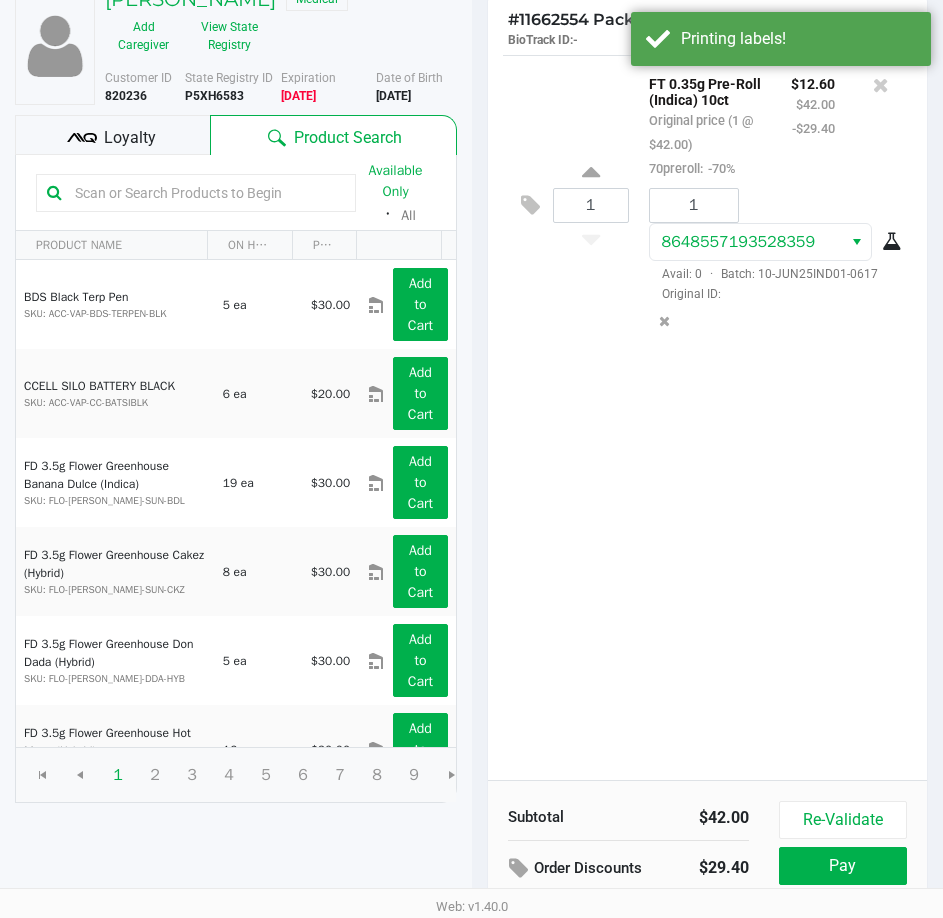 scroll, scrollTop: 254, scrollLeft: 0, axis: vertical 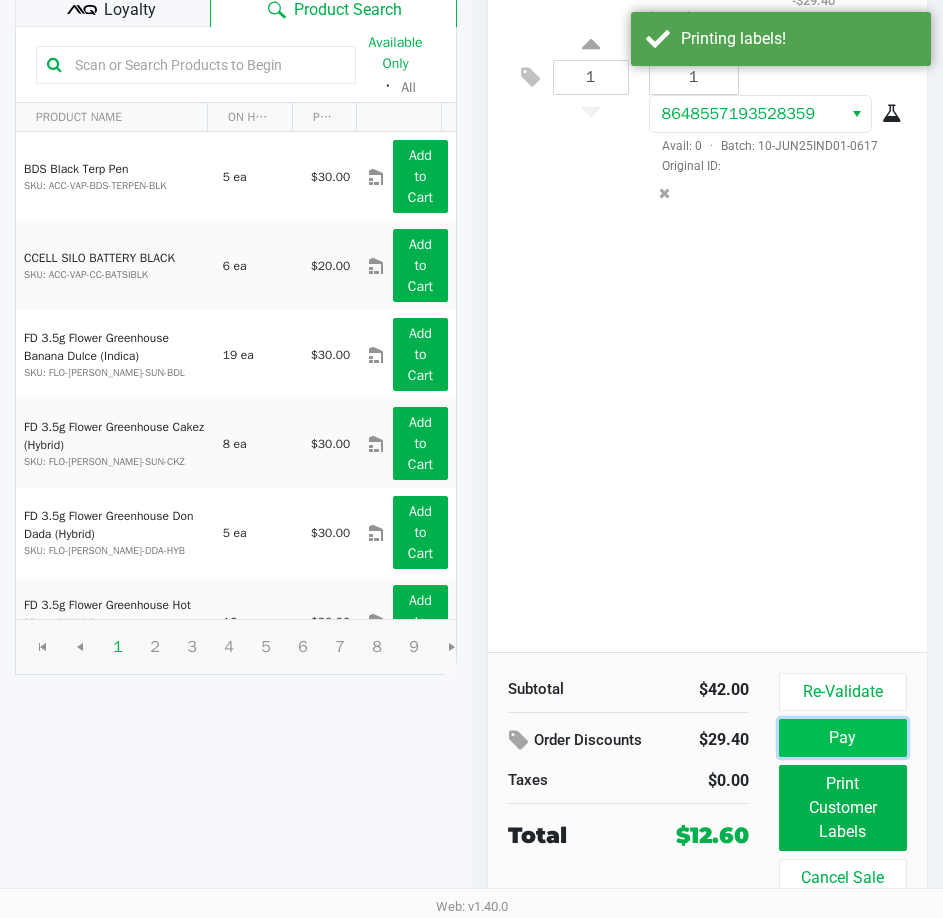 click on "Pay" 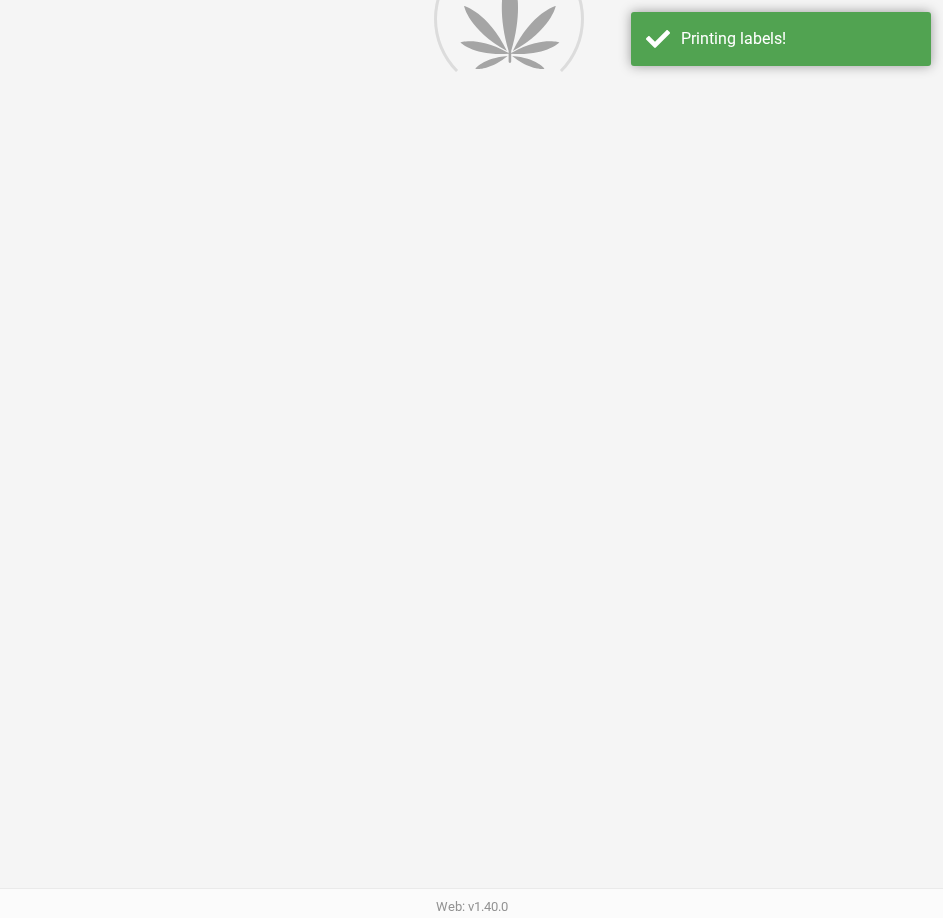 scroll, scrollTop: 0, scrollLeft: 0, axis: both 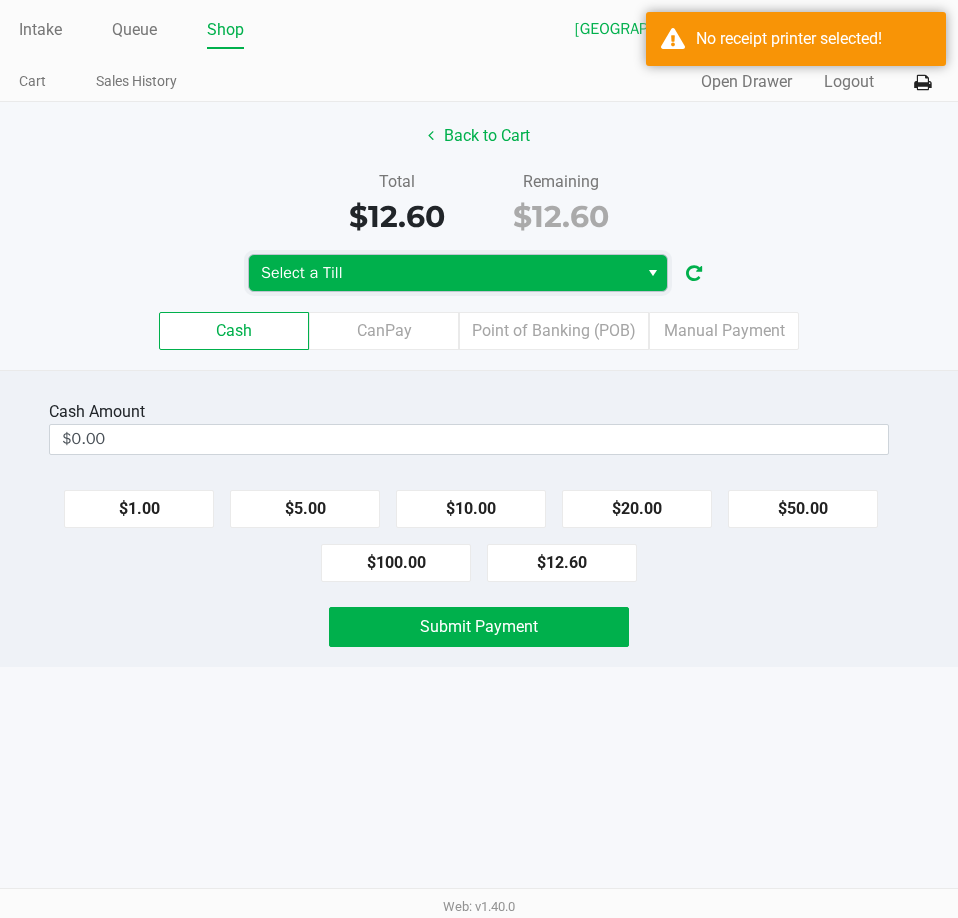 click on "Select a Till" at bounding box center (443, 273) 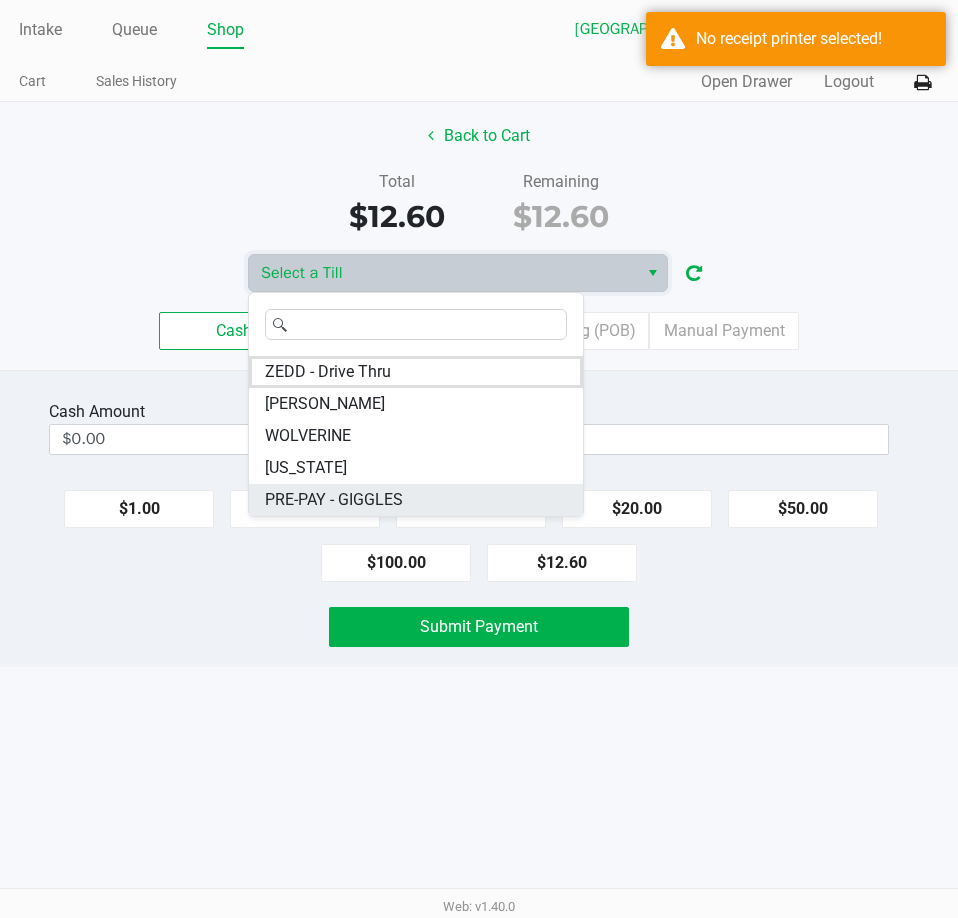 click on "PRE-PAY - GIGGLES" at bounding box center (334, 500) 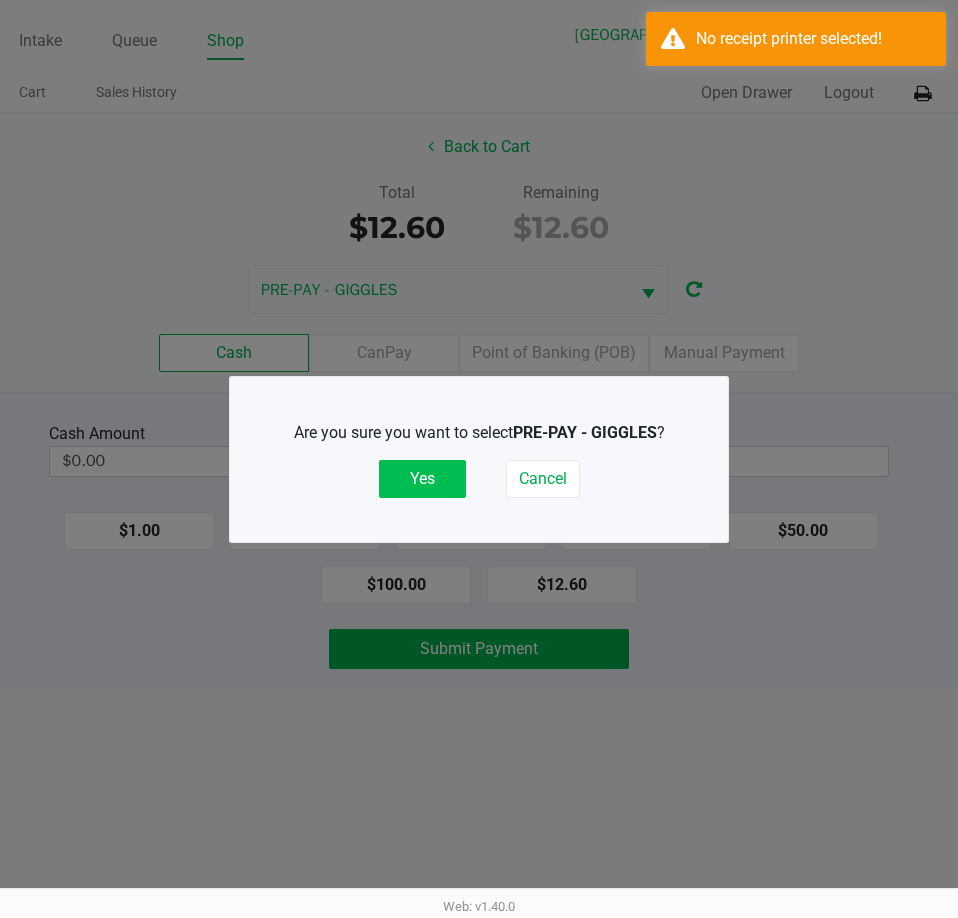 click on "Yes" 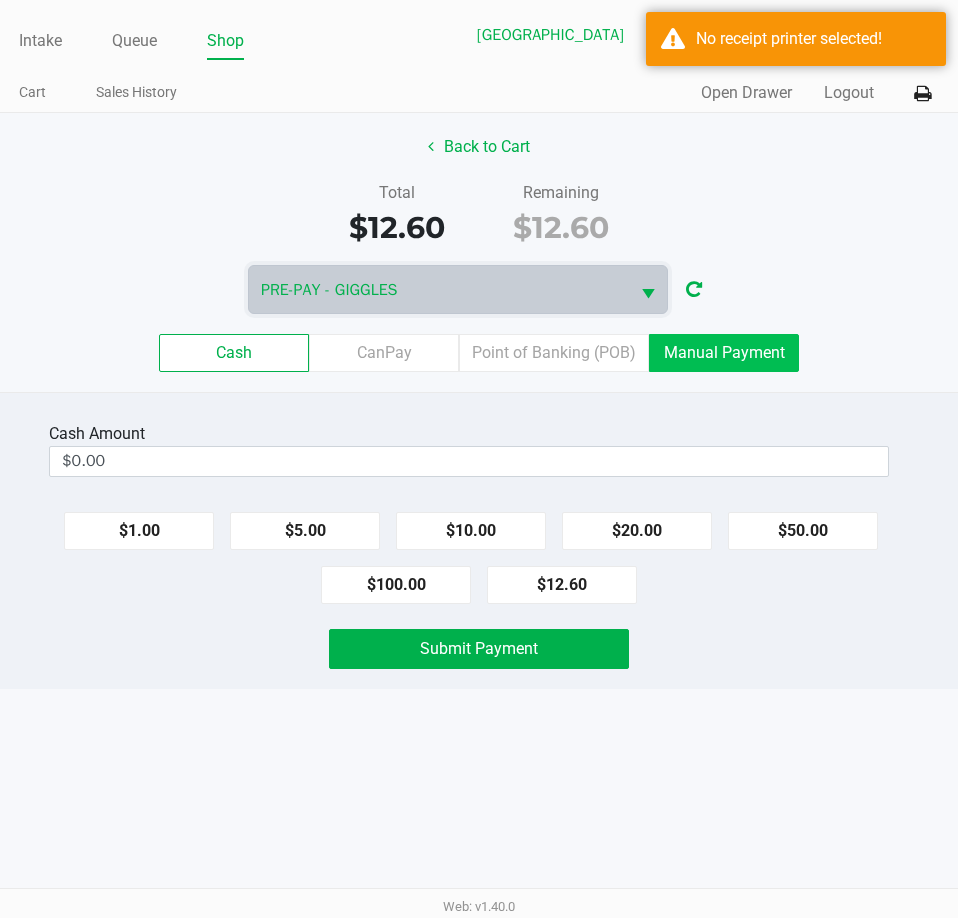 click on "Manual Payment" 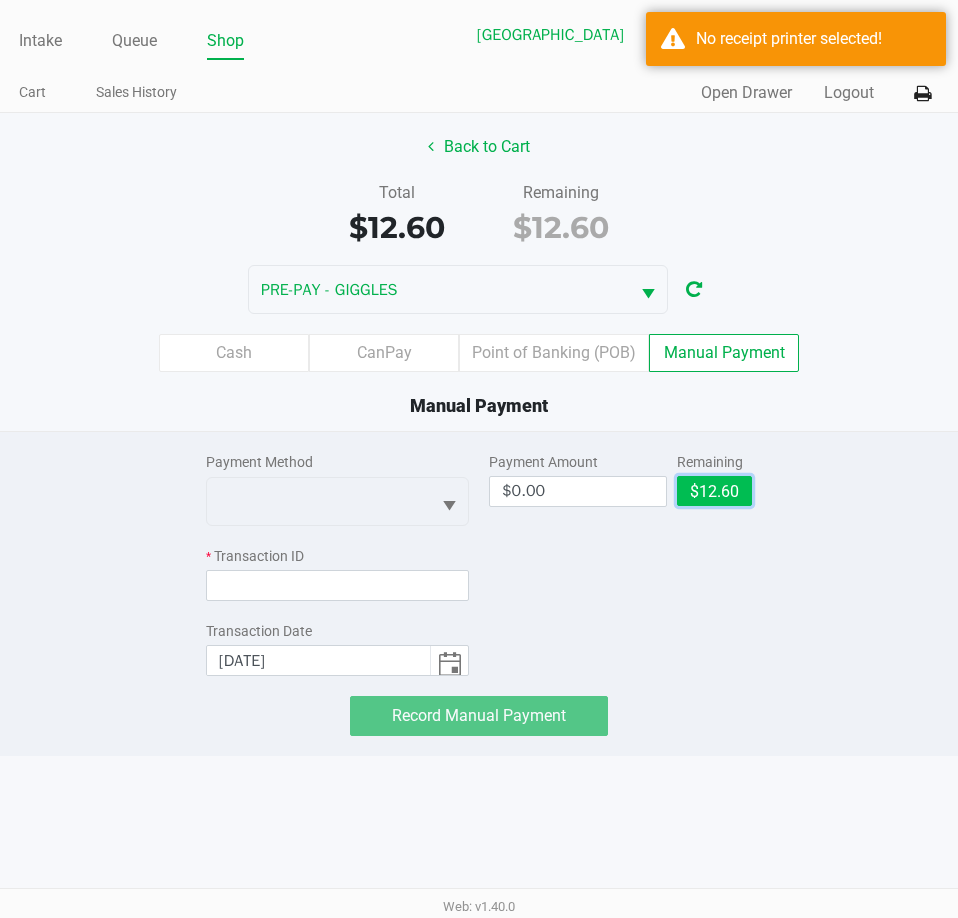 click on "$12.60" 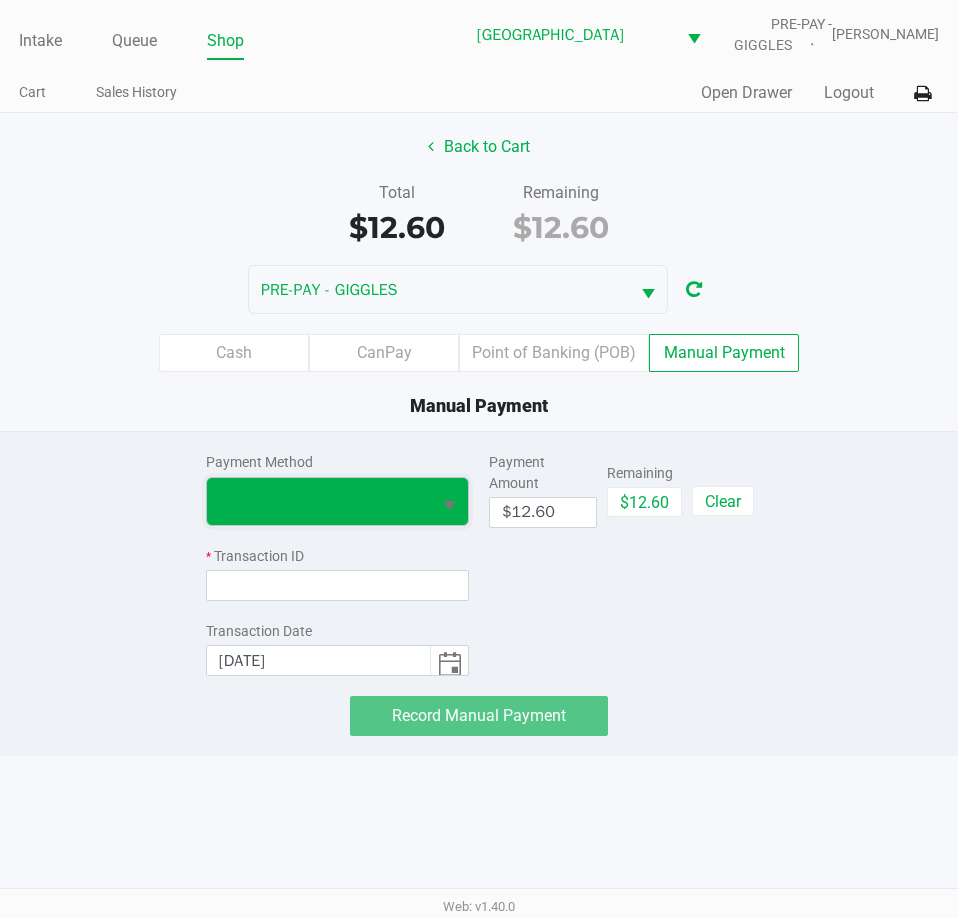 click 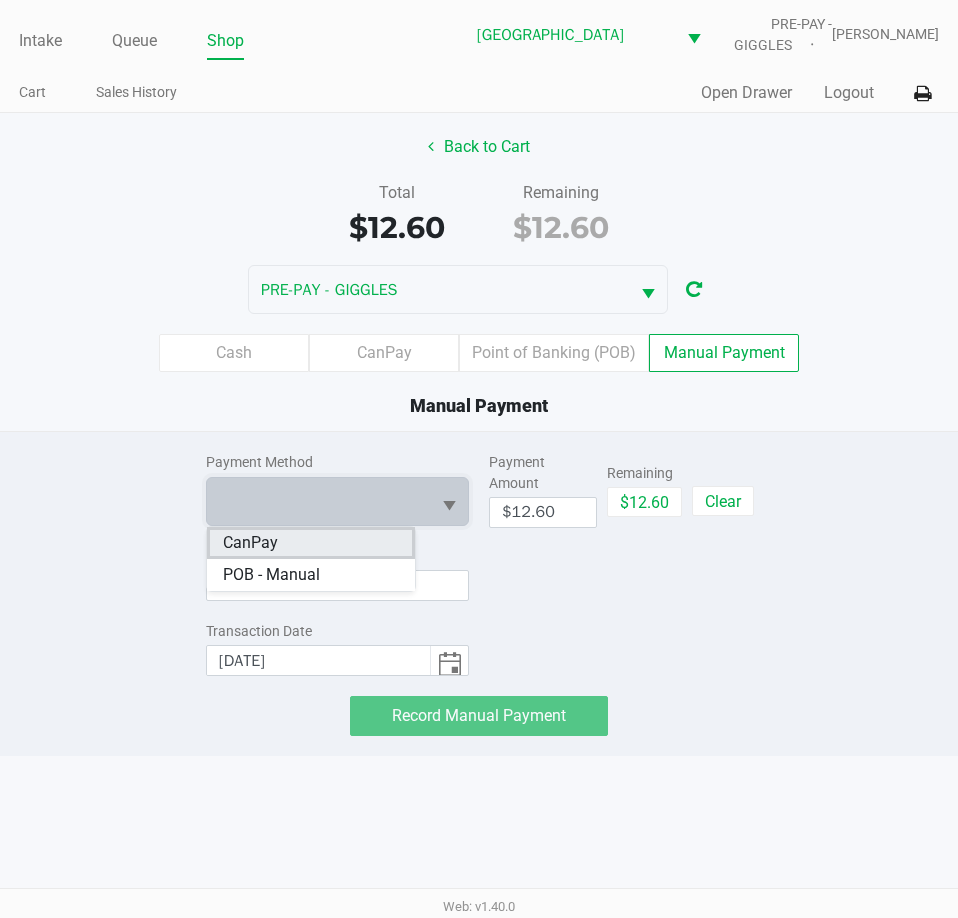 click on "CanPay" at bounding box center (311, 543) 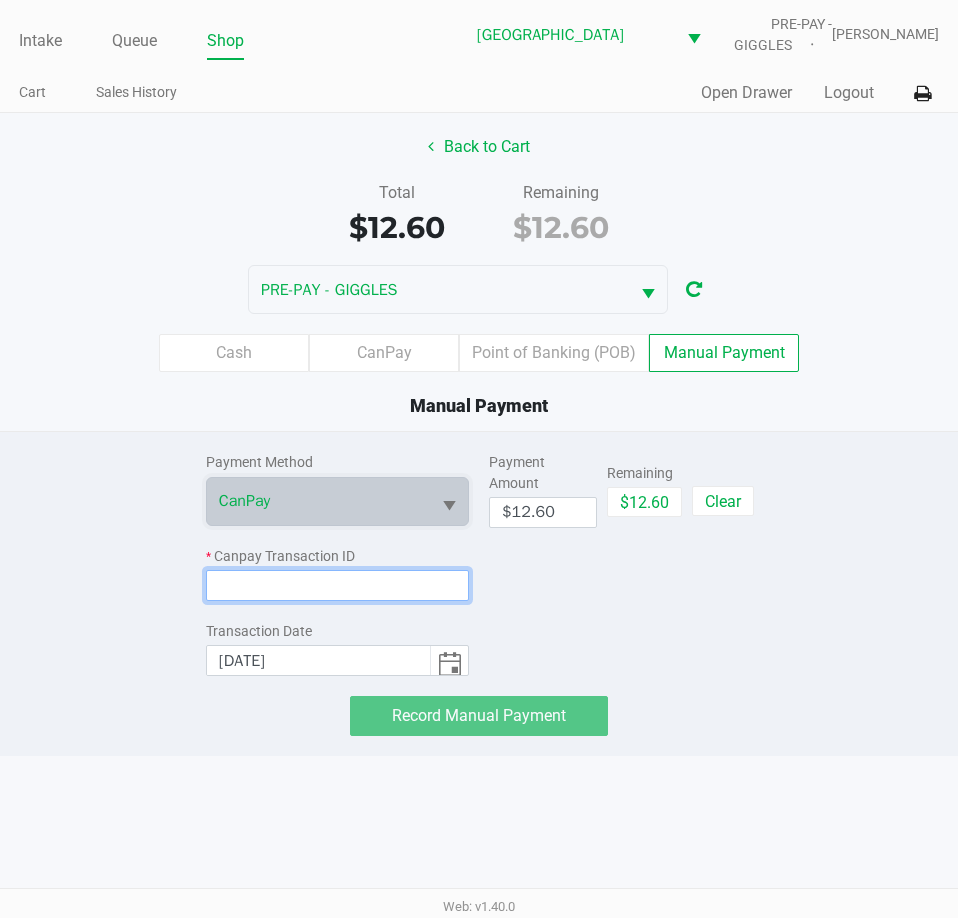 click 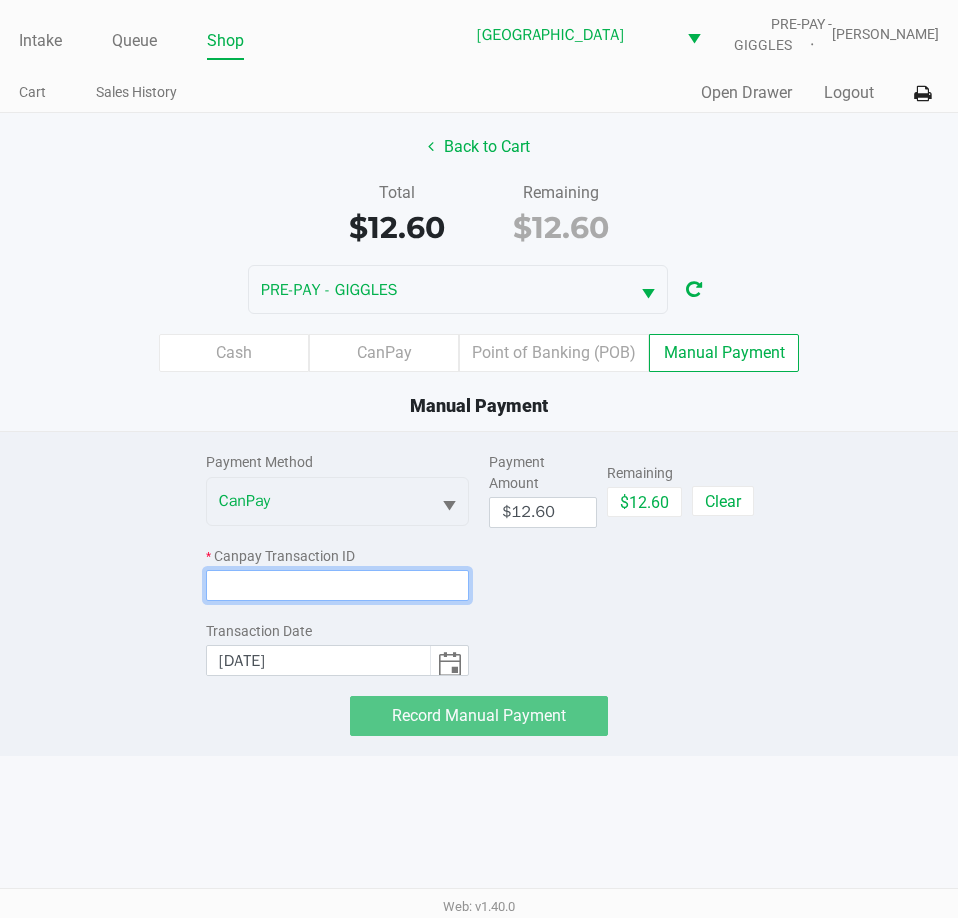 paste on "3A7IFIXUREVE" 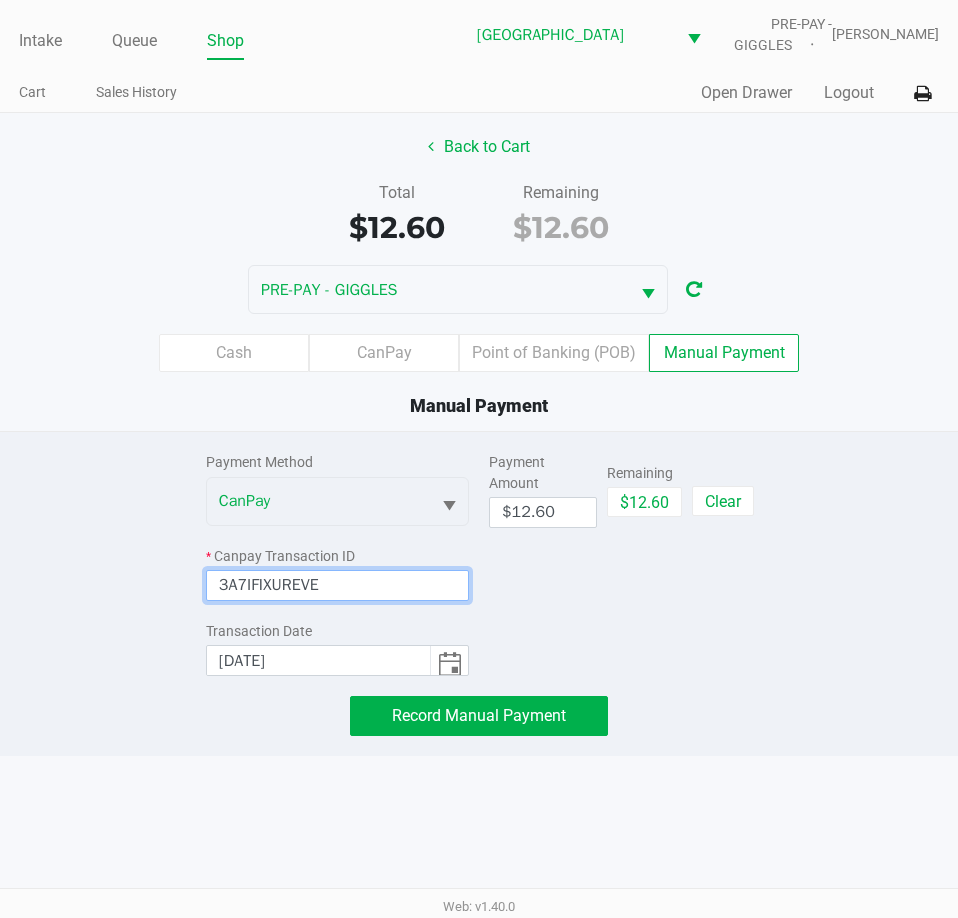 type on "3A7IFIXUREVE" 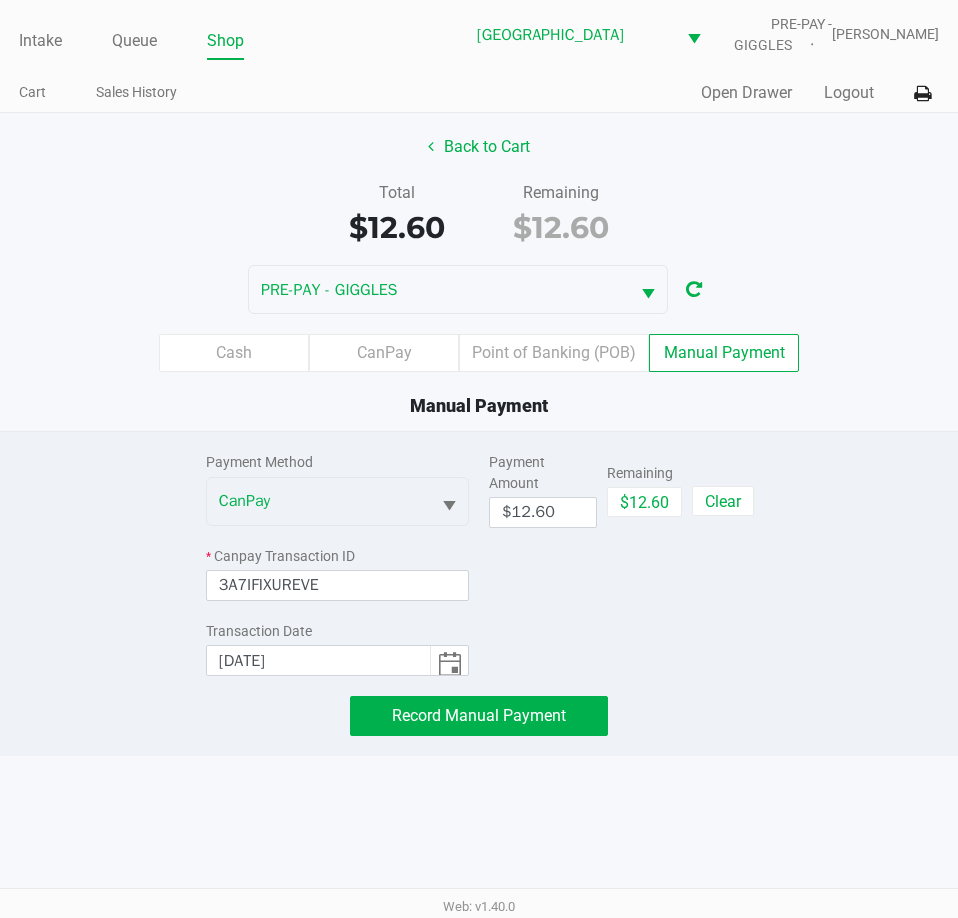 click on "Payment Amount  $12.60  Remaining   $12.60   Clear" 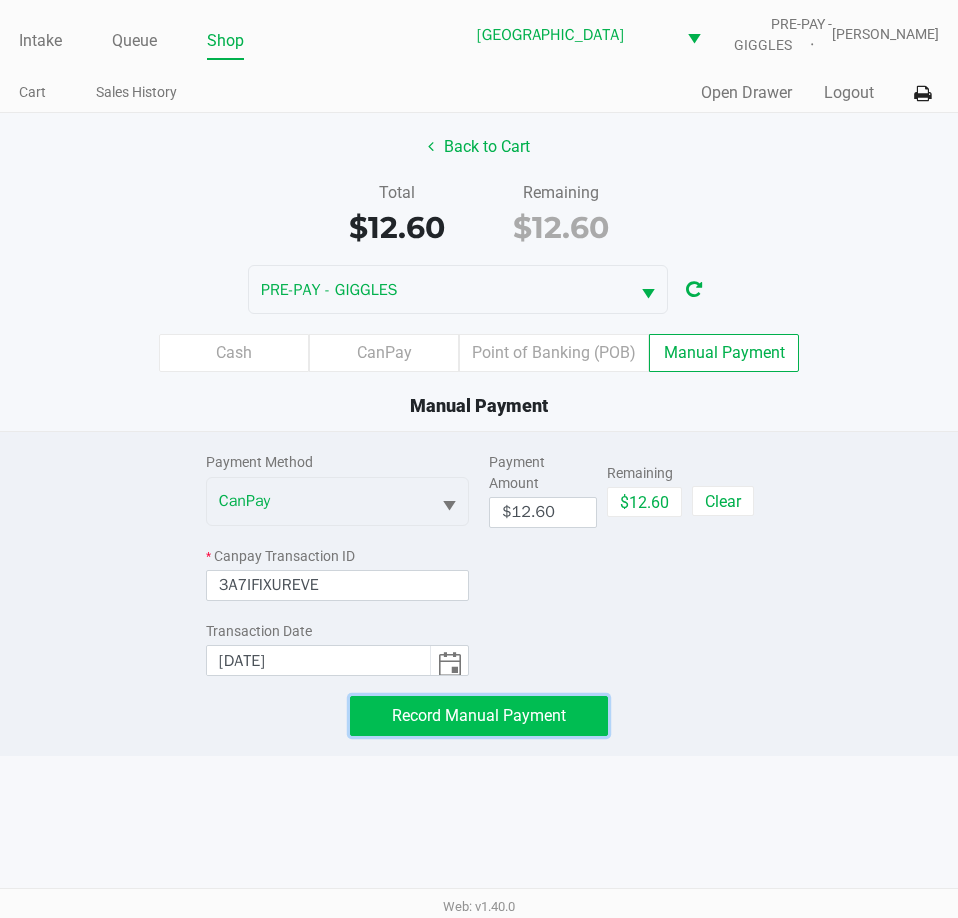 click on "Record Manual Payment" 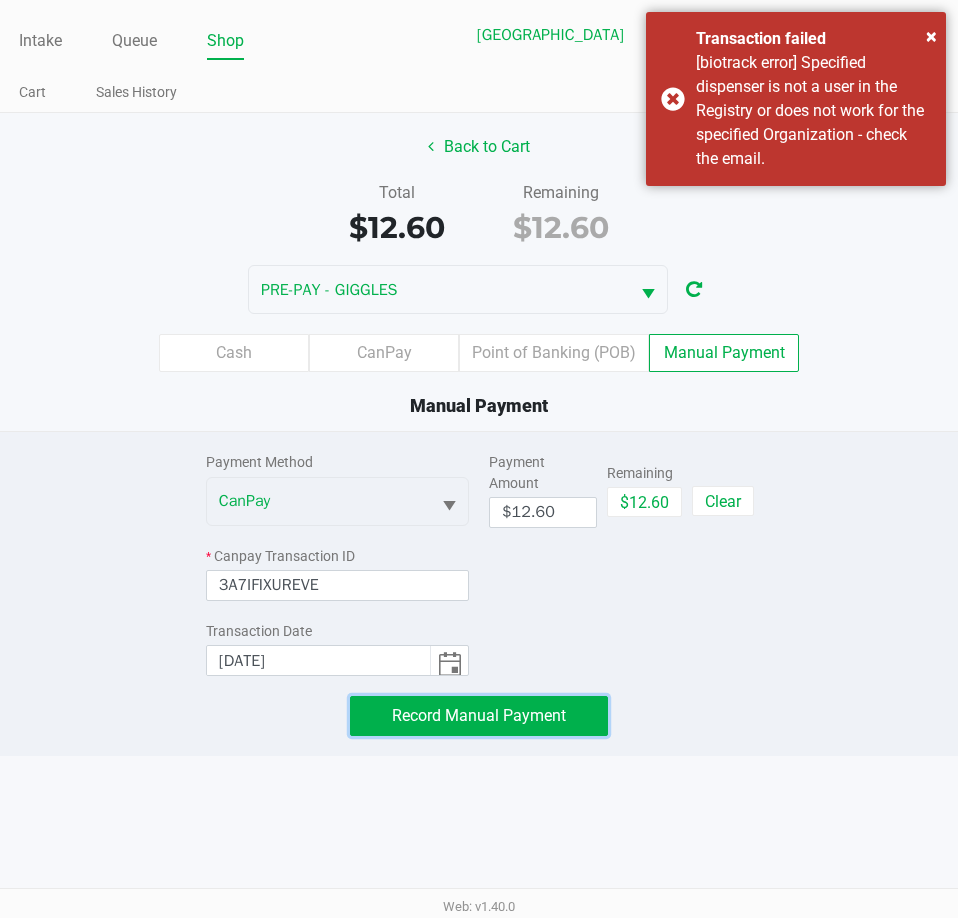 click on "Record Manual Payment" 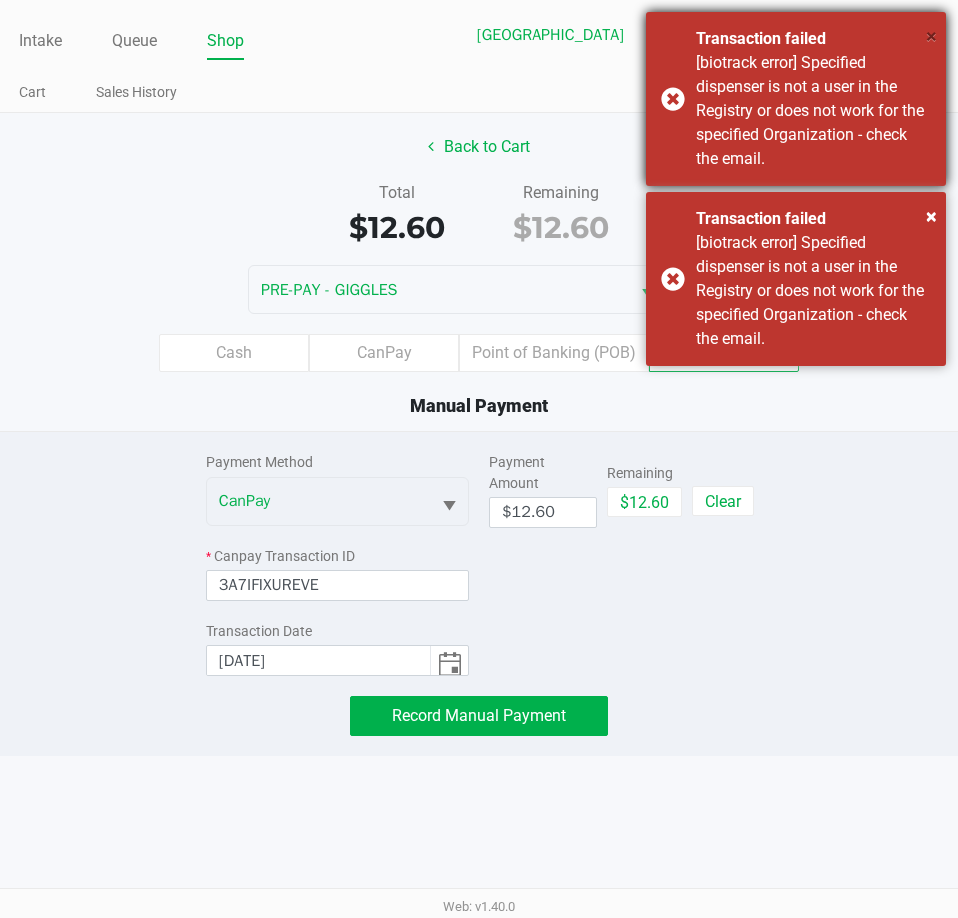 click on "×" at bounding box center (931, 36) 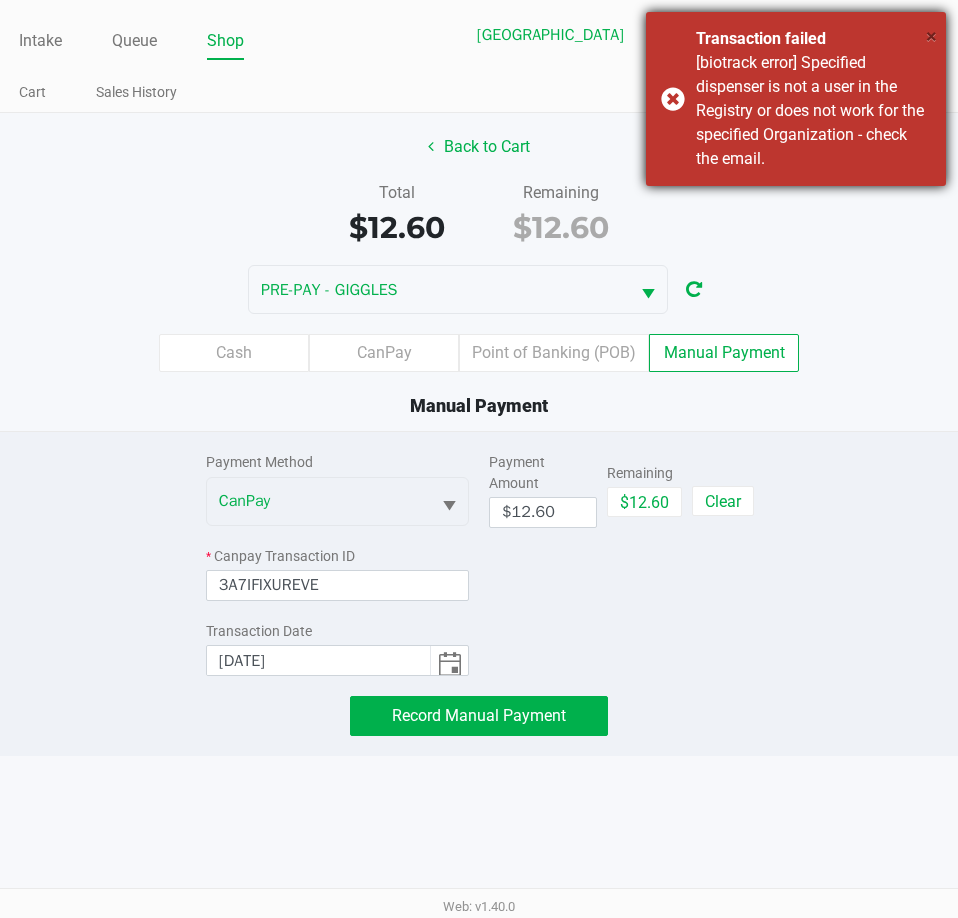 click on "×" at bounding box center (931, 36) 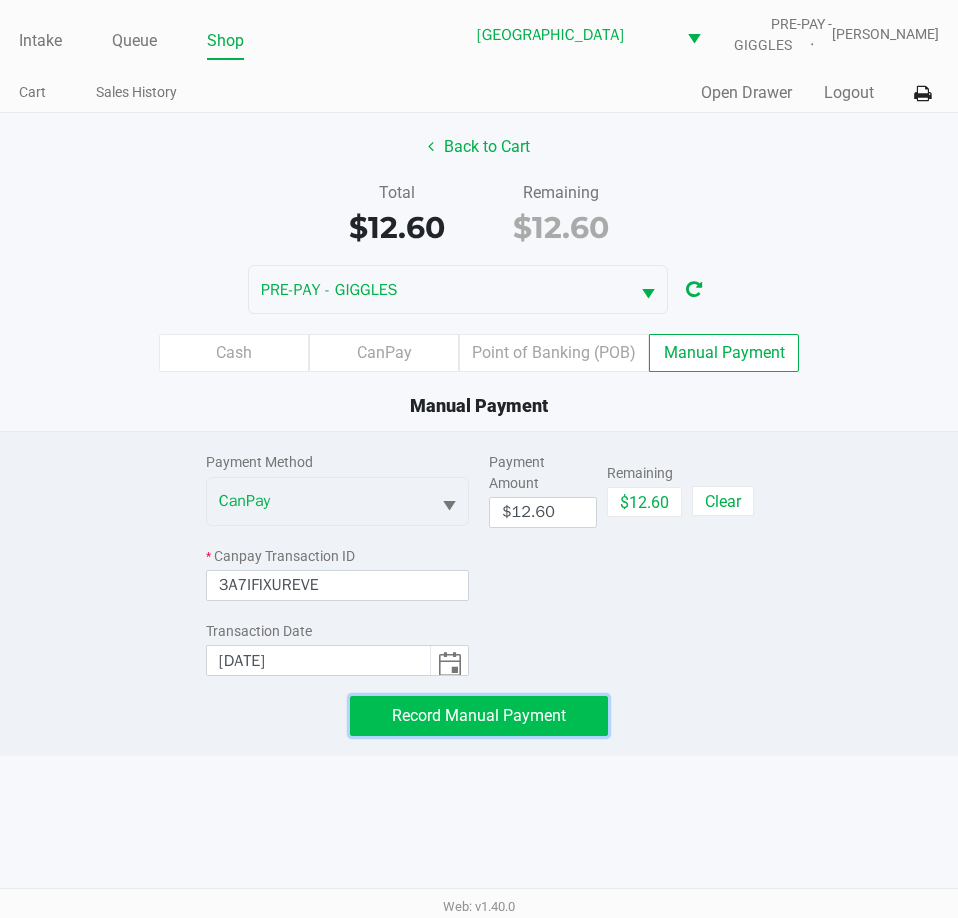 click on "Record Manual Payment" 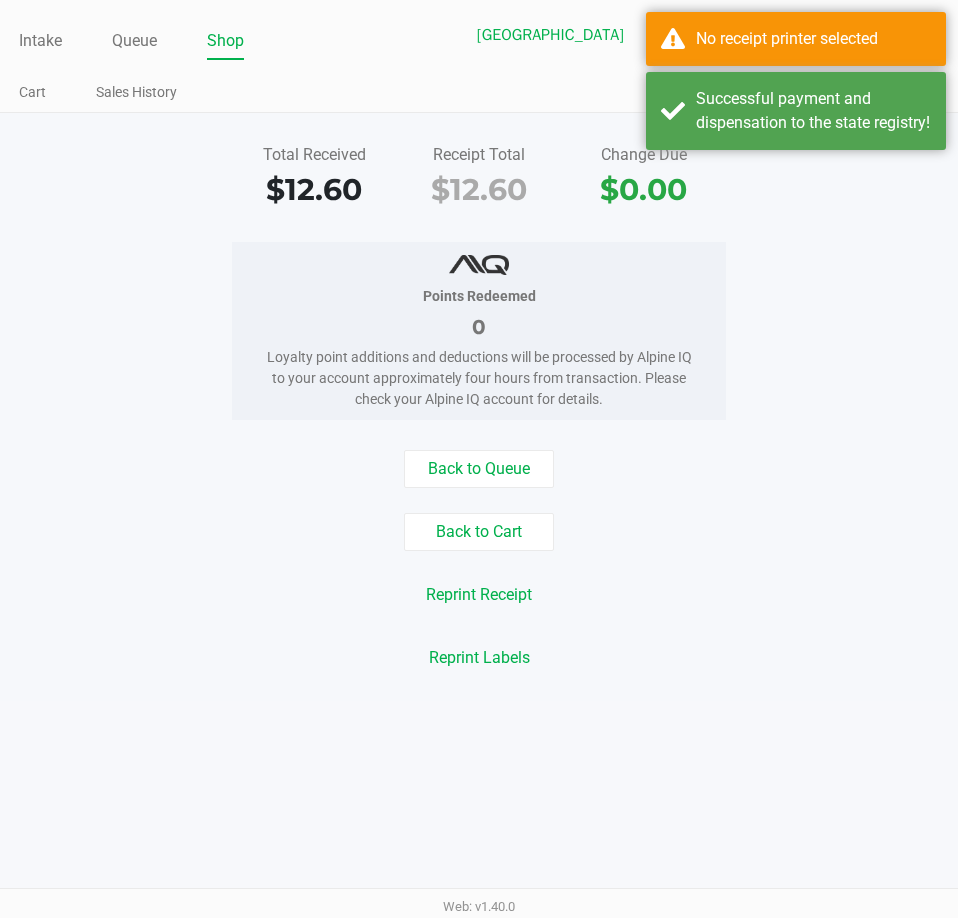 click on "Points Redeemed   0   Loyalty point additions and deductions will be processed by Alpine IQ to your account approximately four hours from transaction. Please check your Alpine IQ account for details." 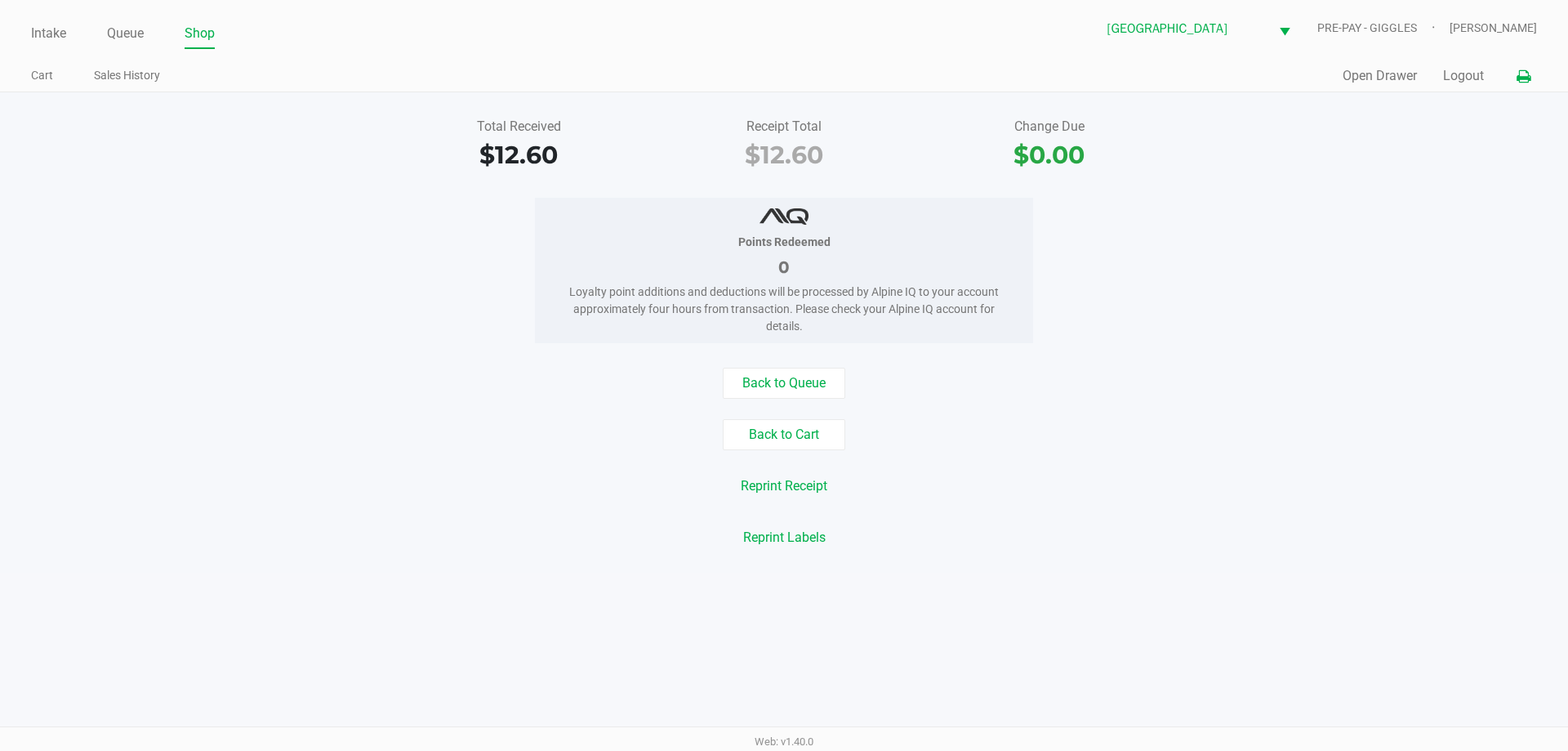 click 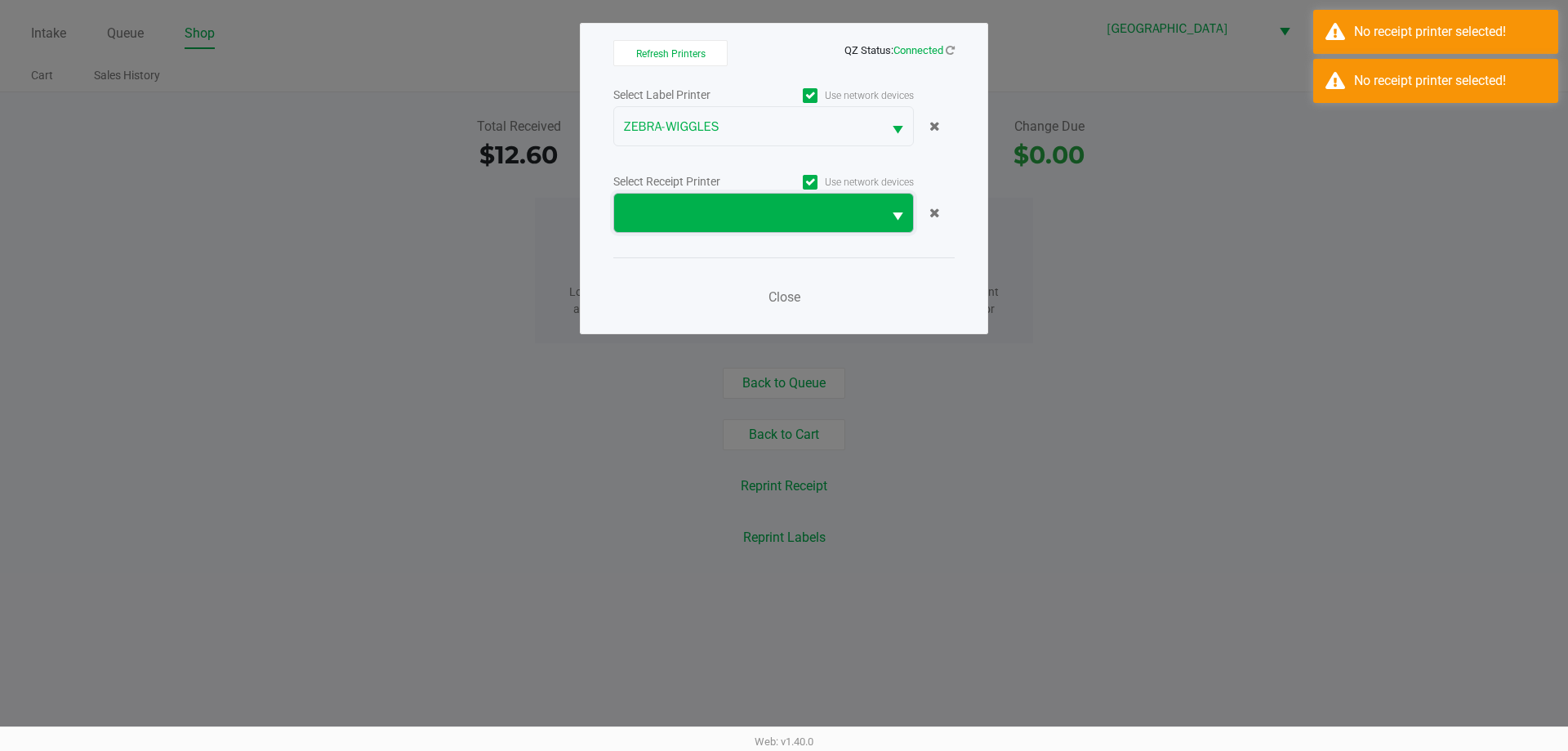 click at bounding box center [748, 212] 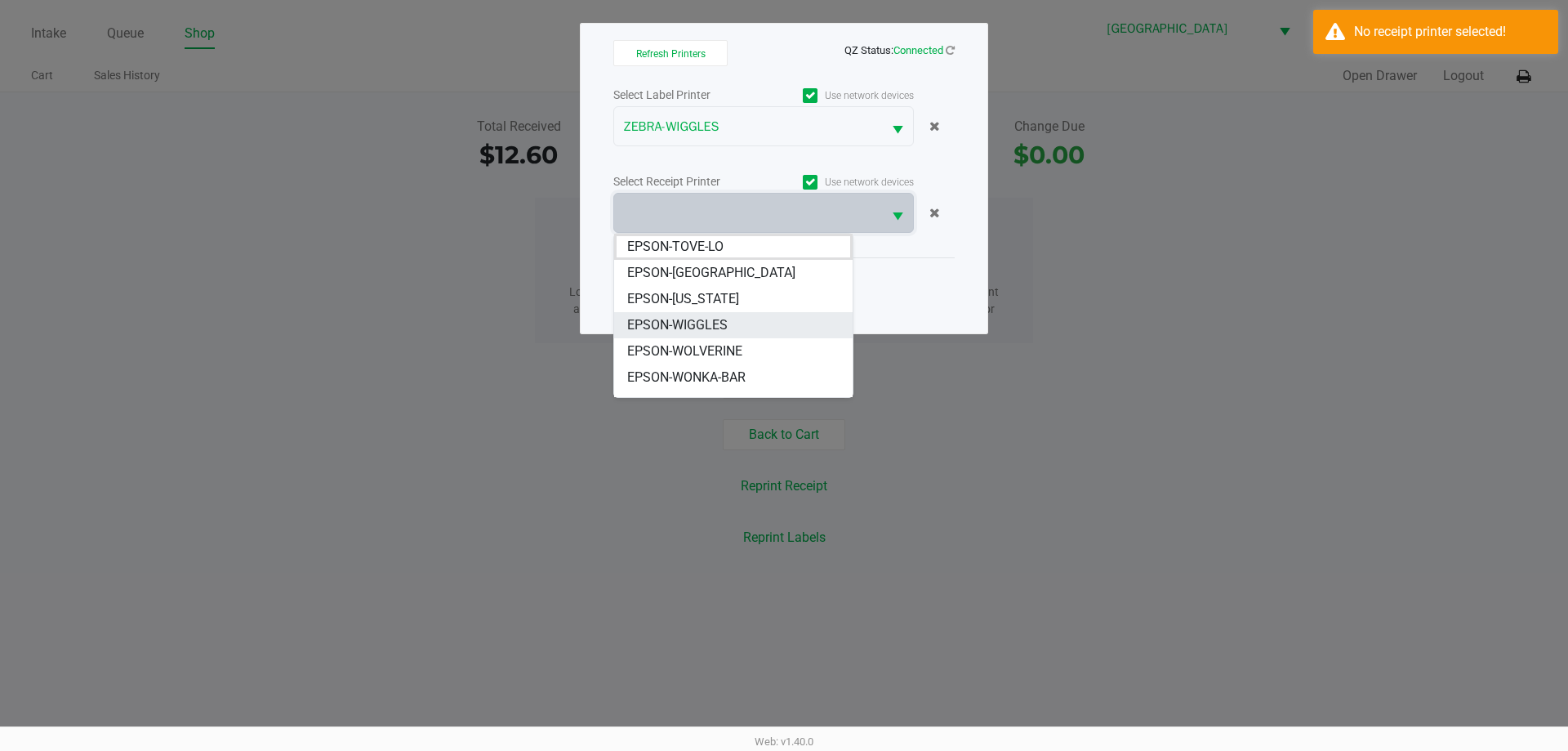 click on "EPSON-WIGGLES" at bounding box center [677, 325] 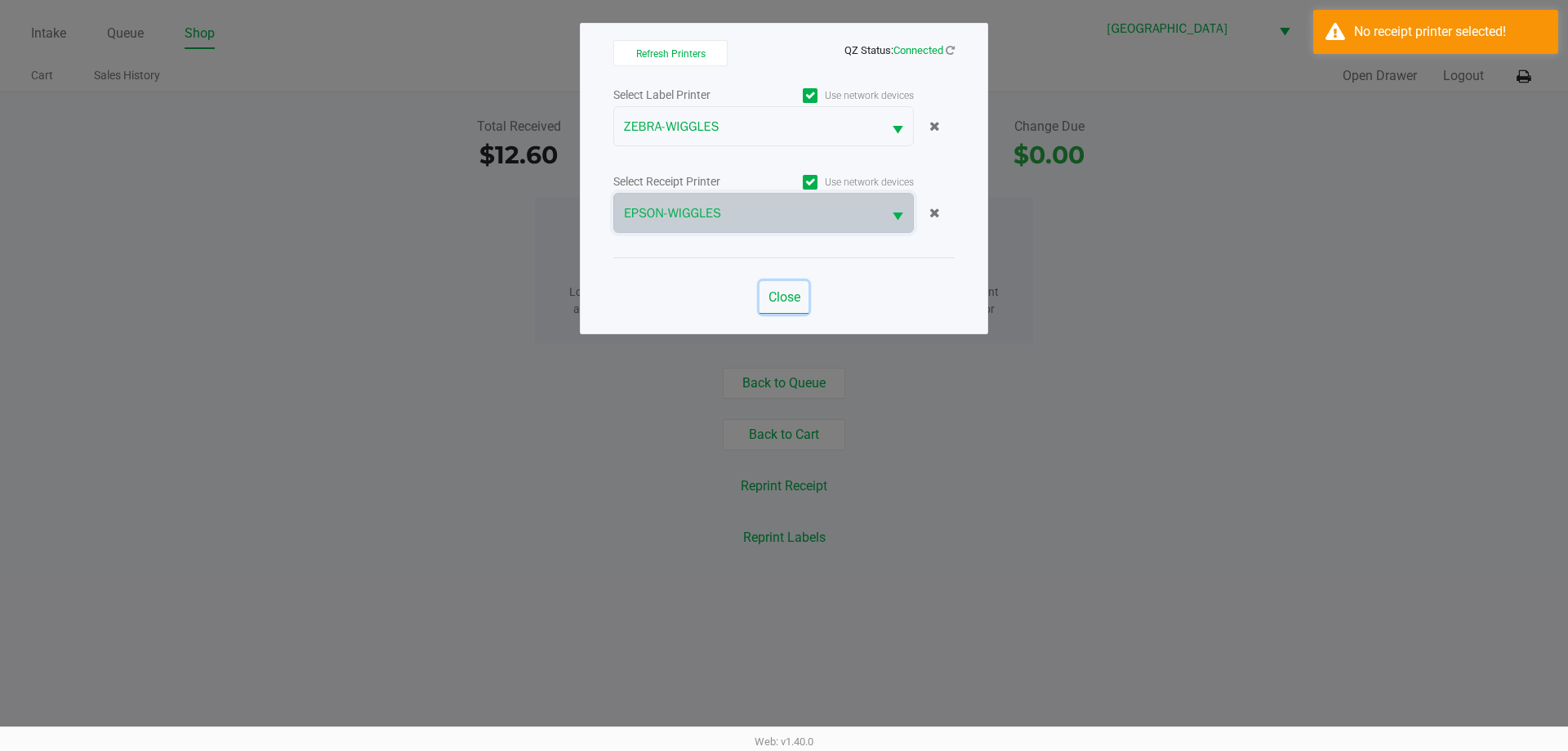 click on "Close" 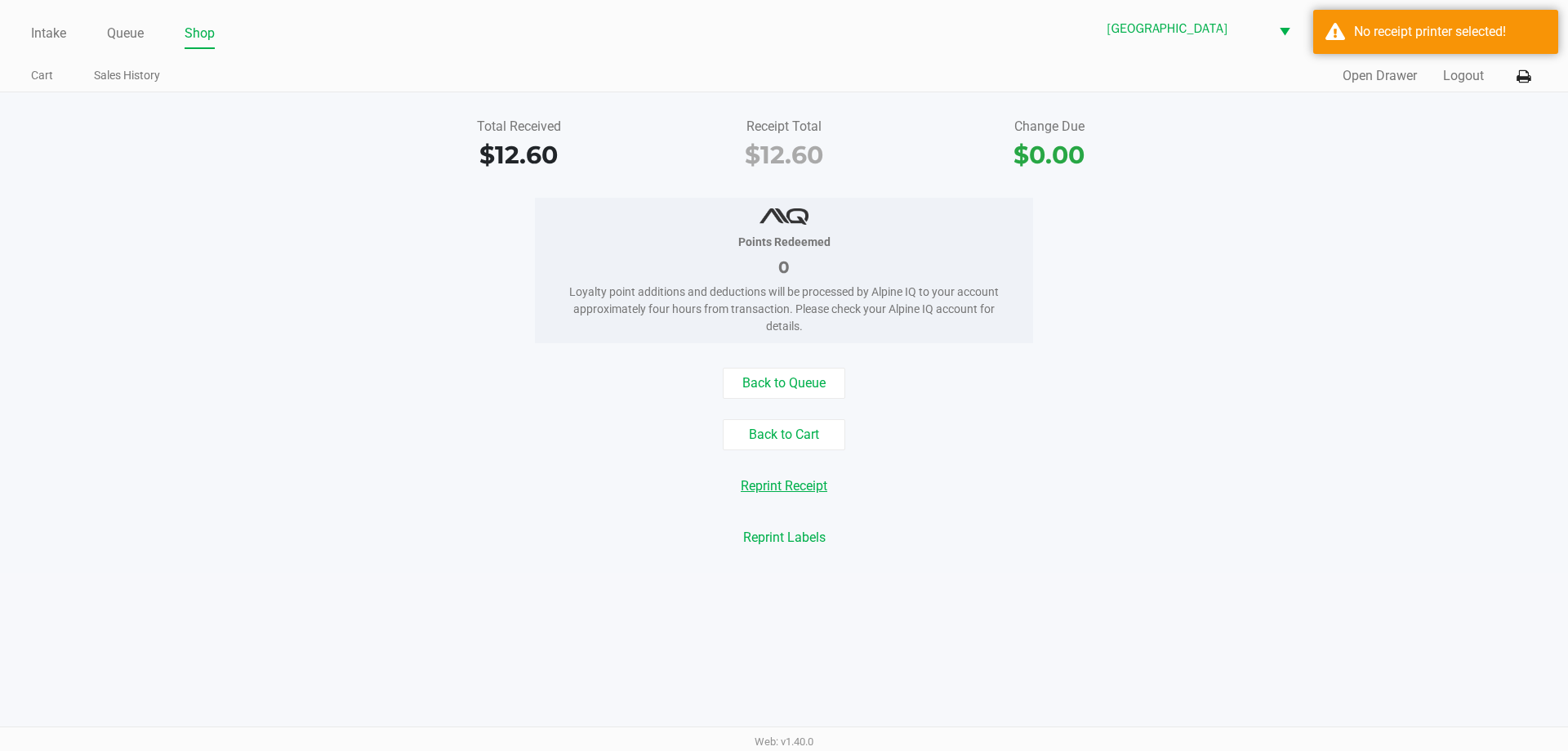click on "Reprint Receipt" 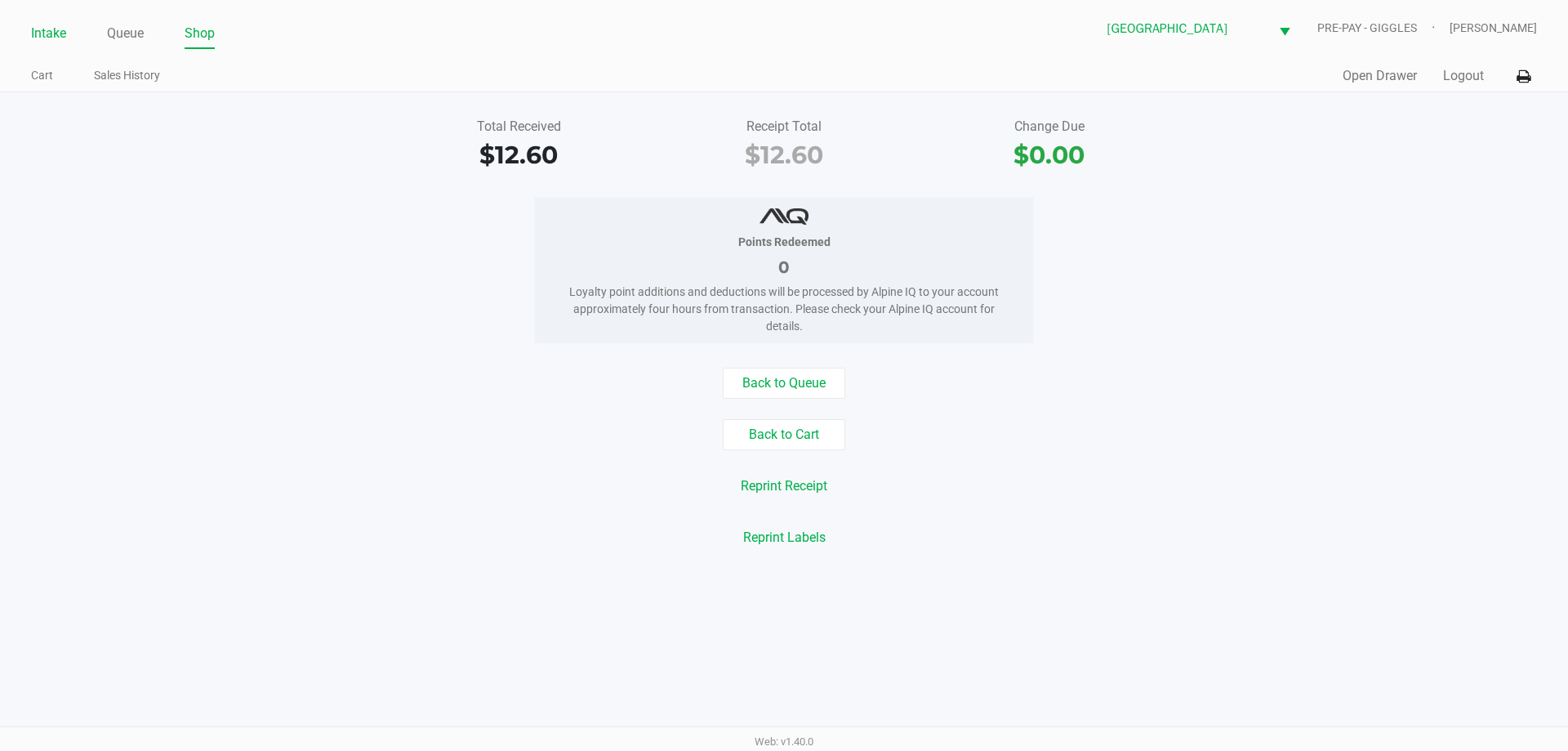 click on "Intake" 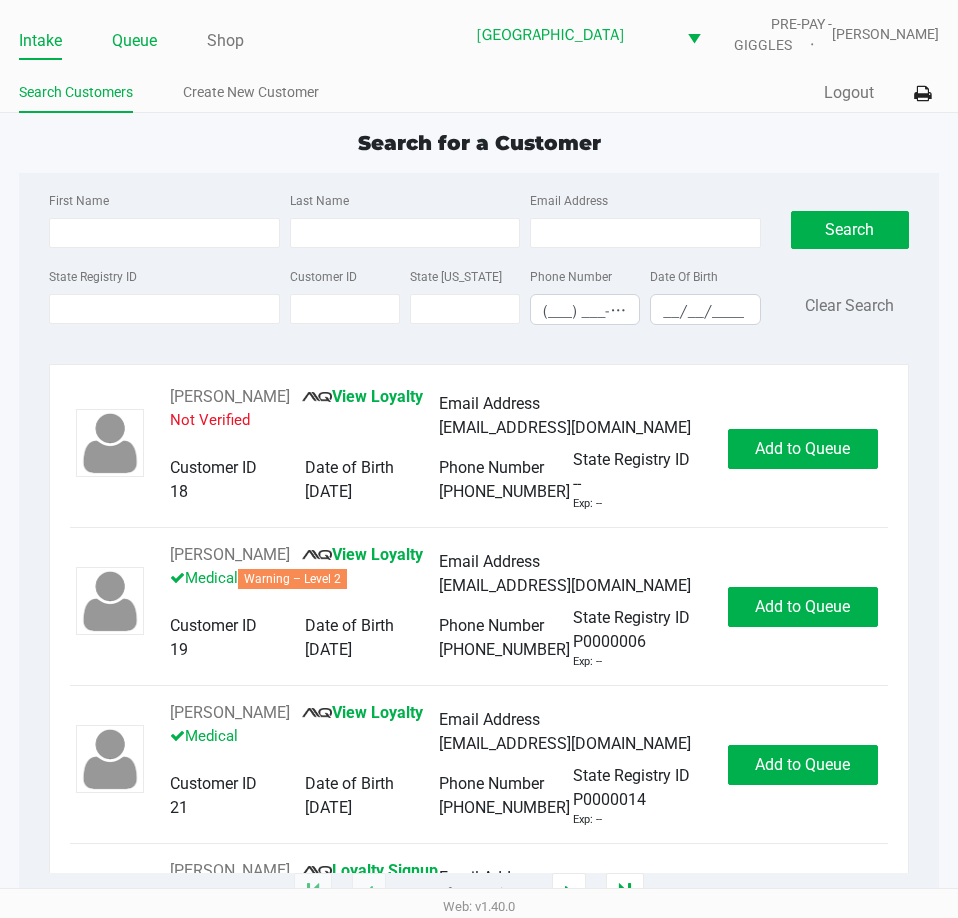 click on "Queue" 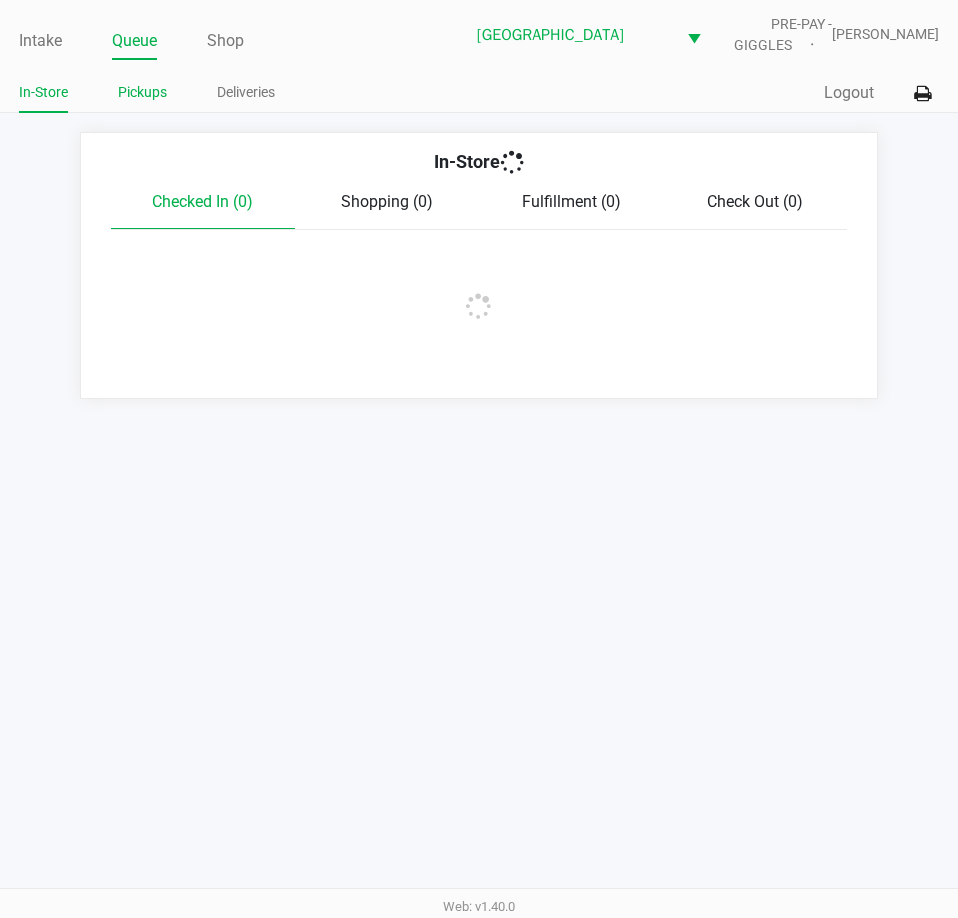 click on "Pickups" 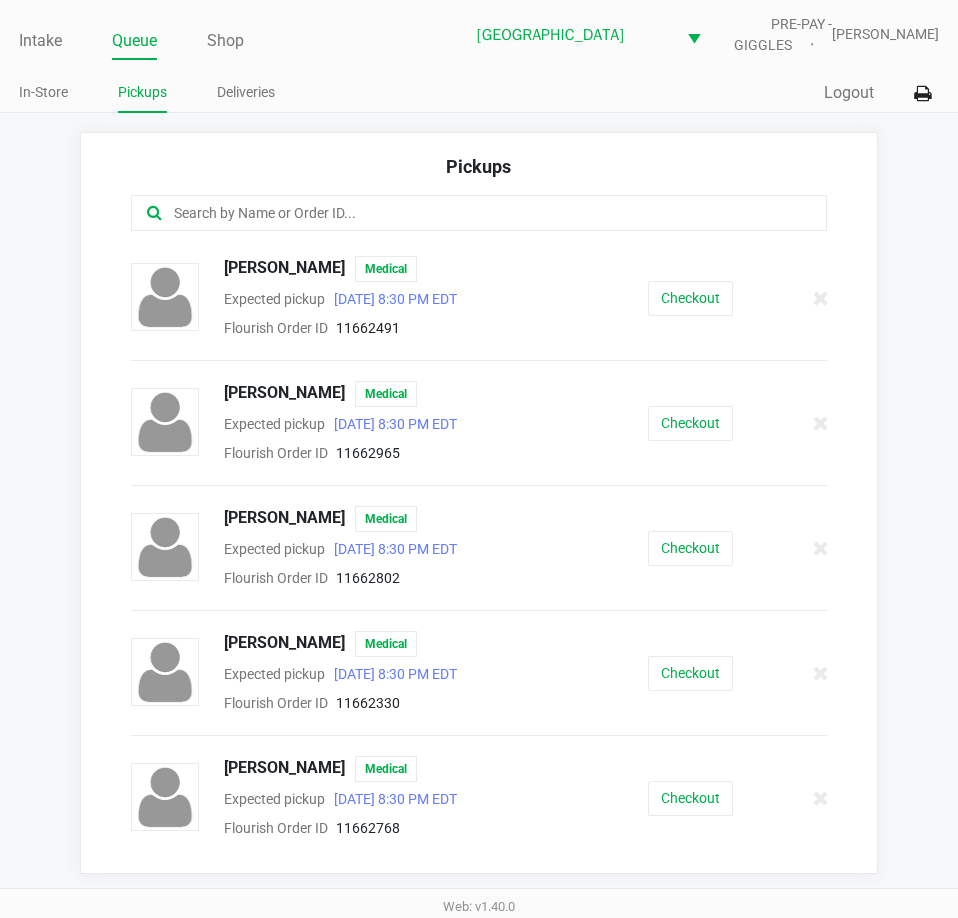 click 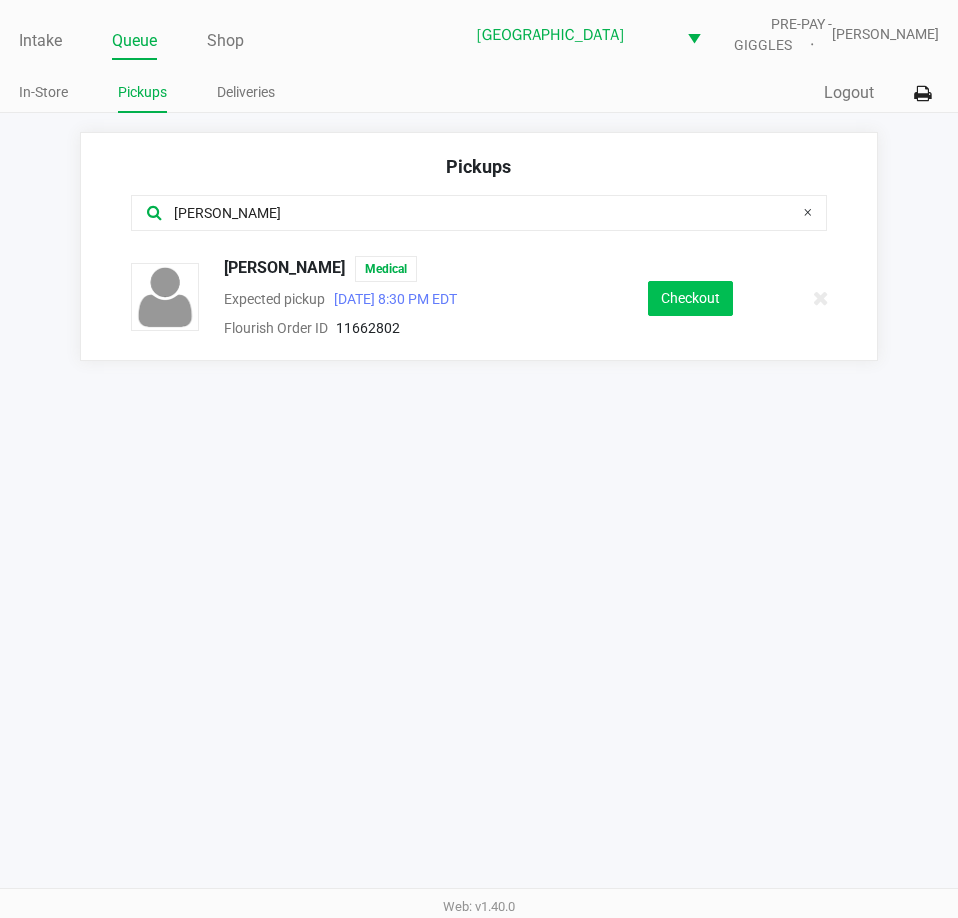 type on "cher" 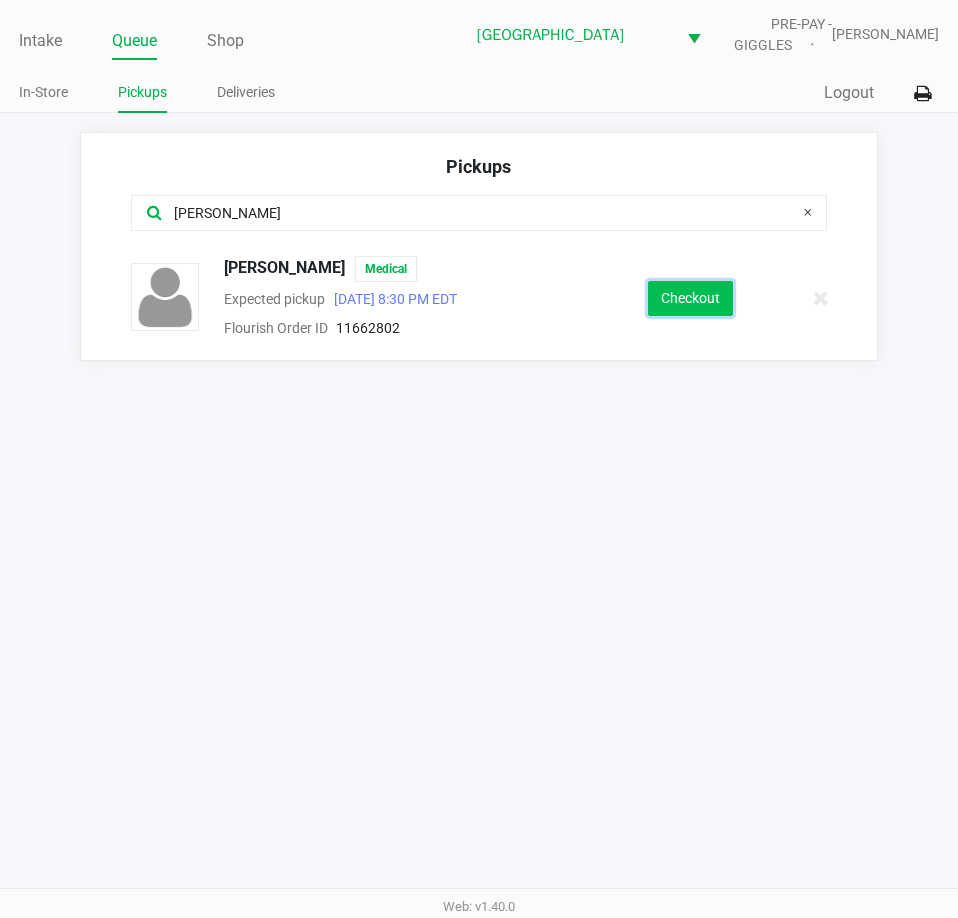 click on "Checkout" 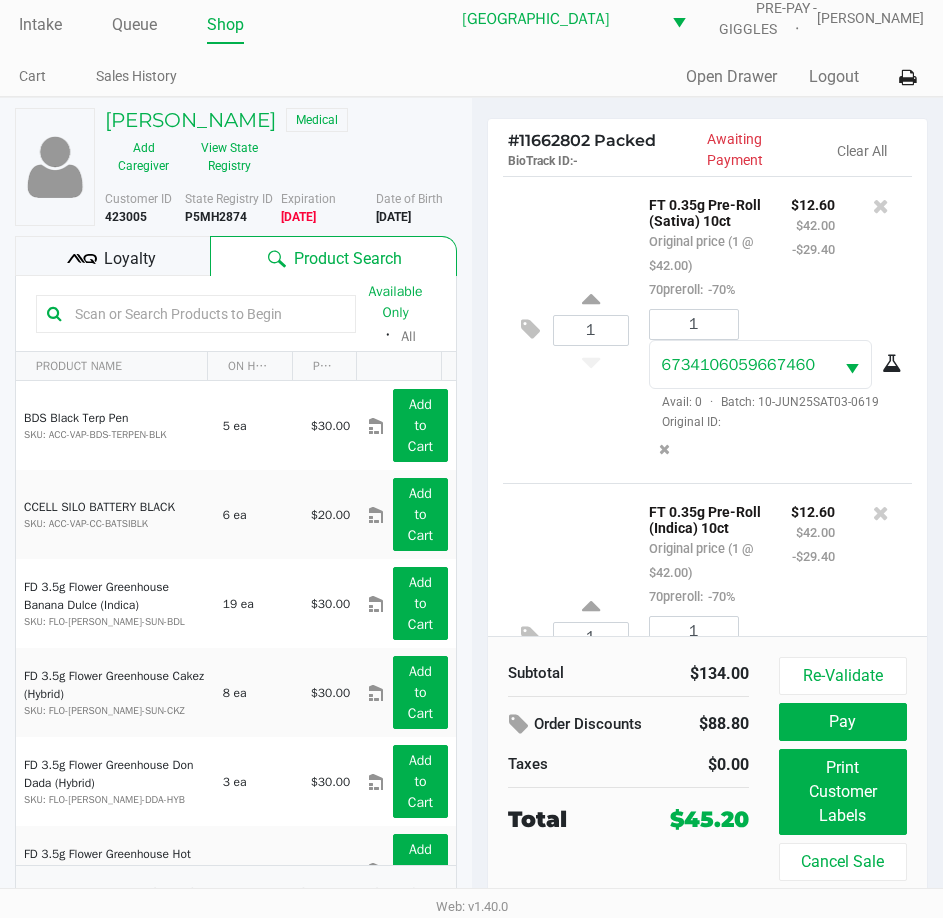 scroll, scrollTop: 32, scrollLeft: 0, axis: vertical 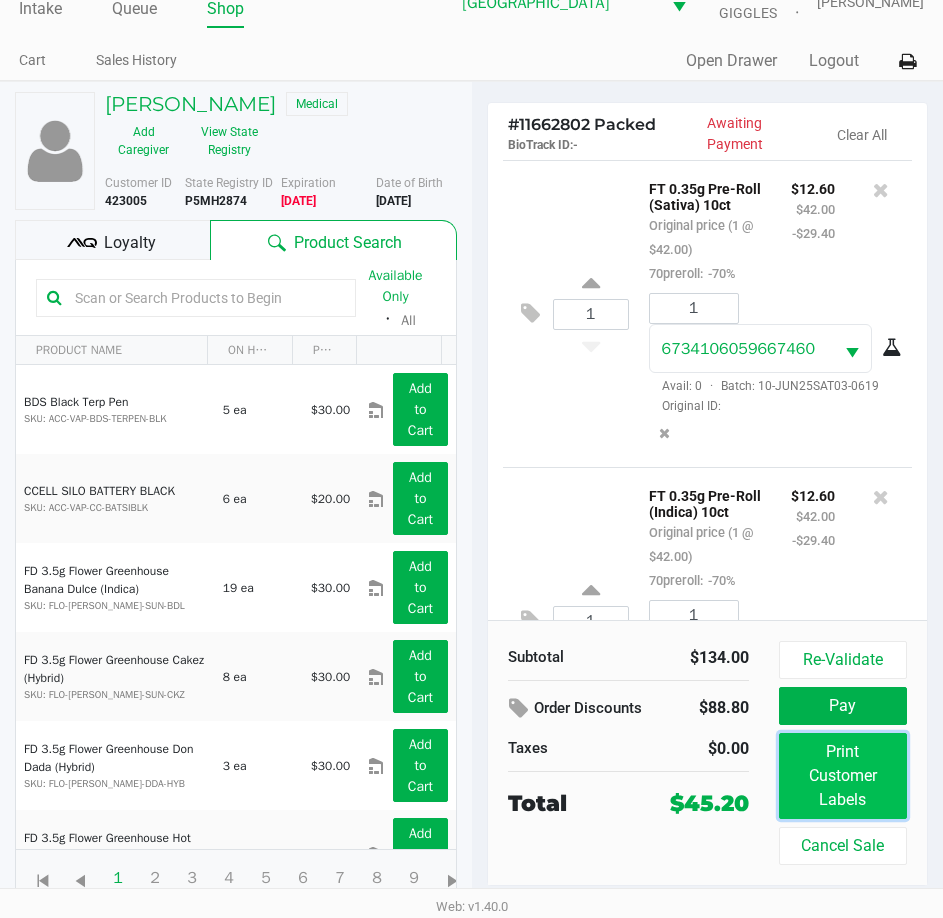 click on "Print Customer Labels" 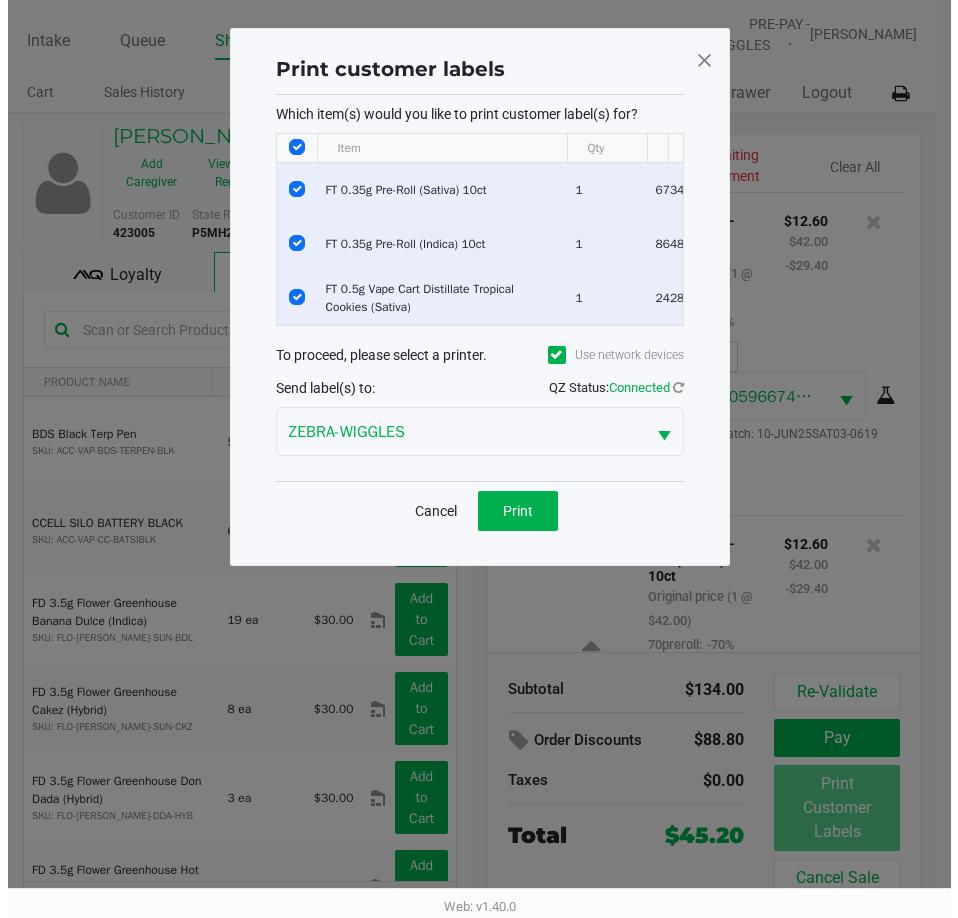 scroll, scrollTop: 0, scrollLeft: 0, axis: both 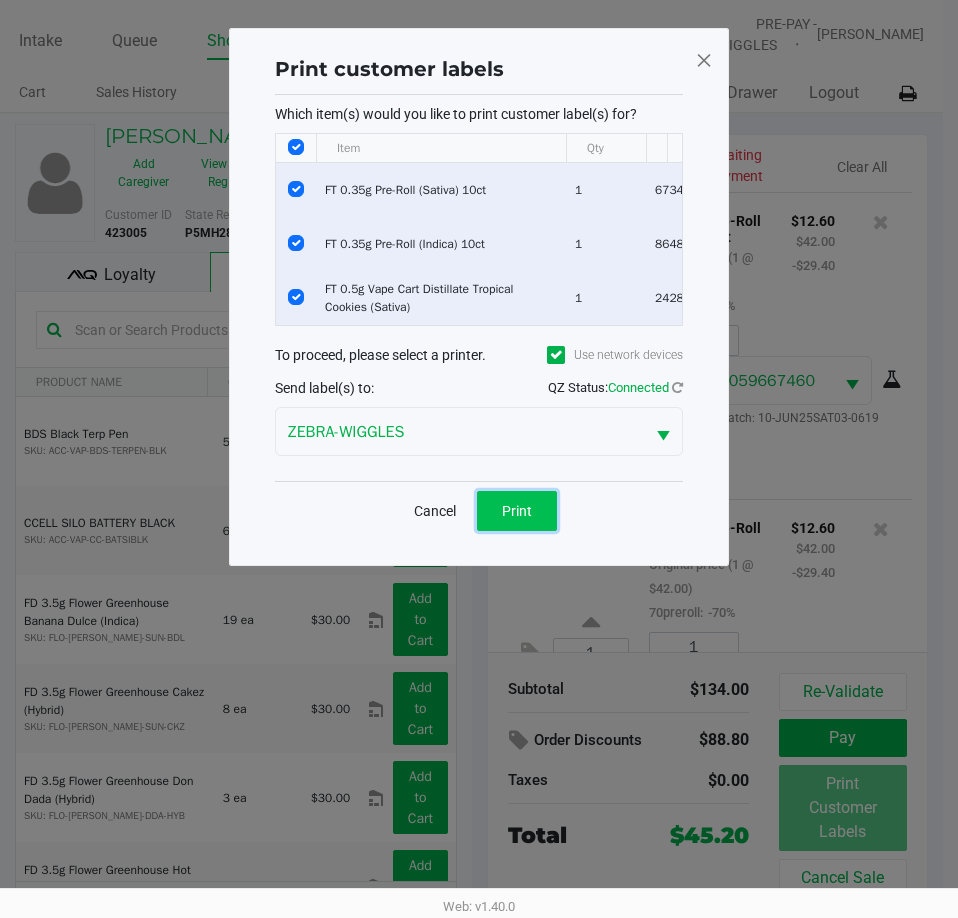 click on "Print" 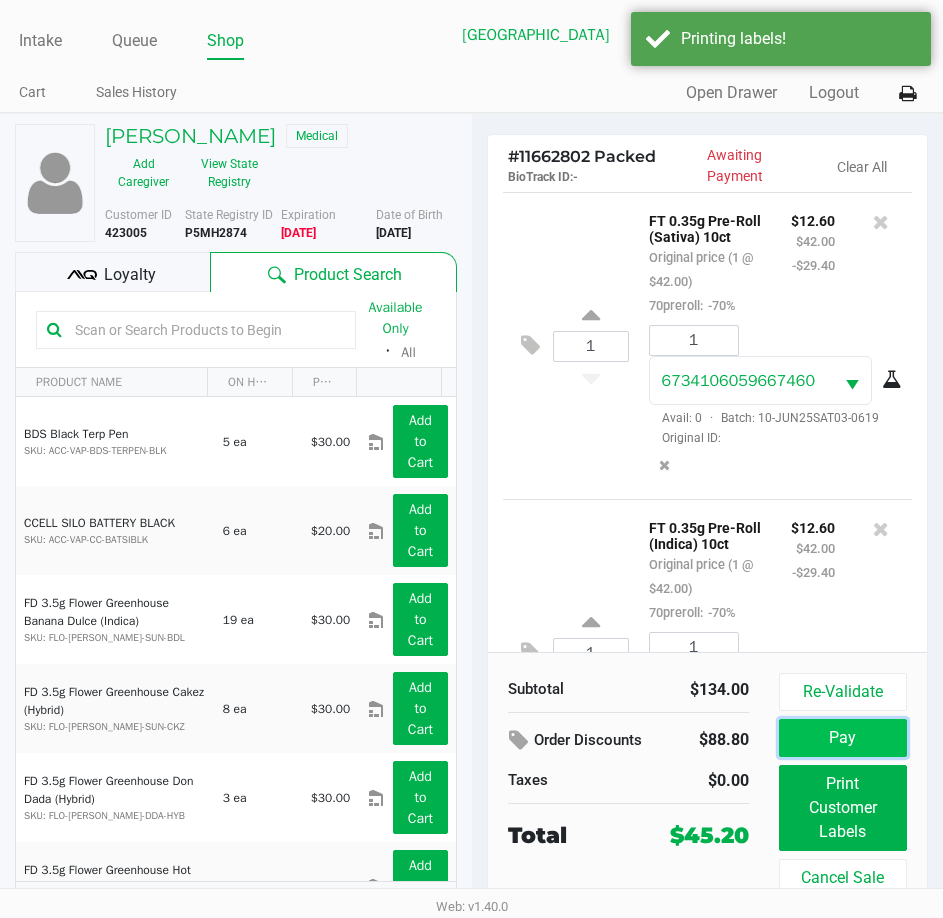 click on "Pay" 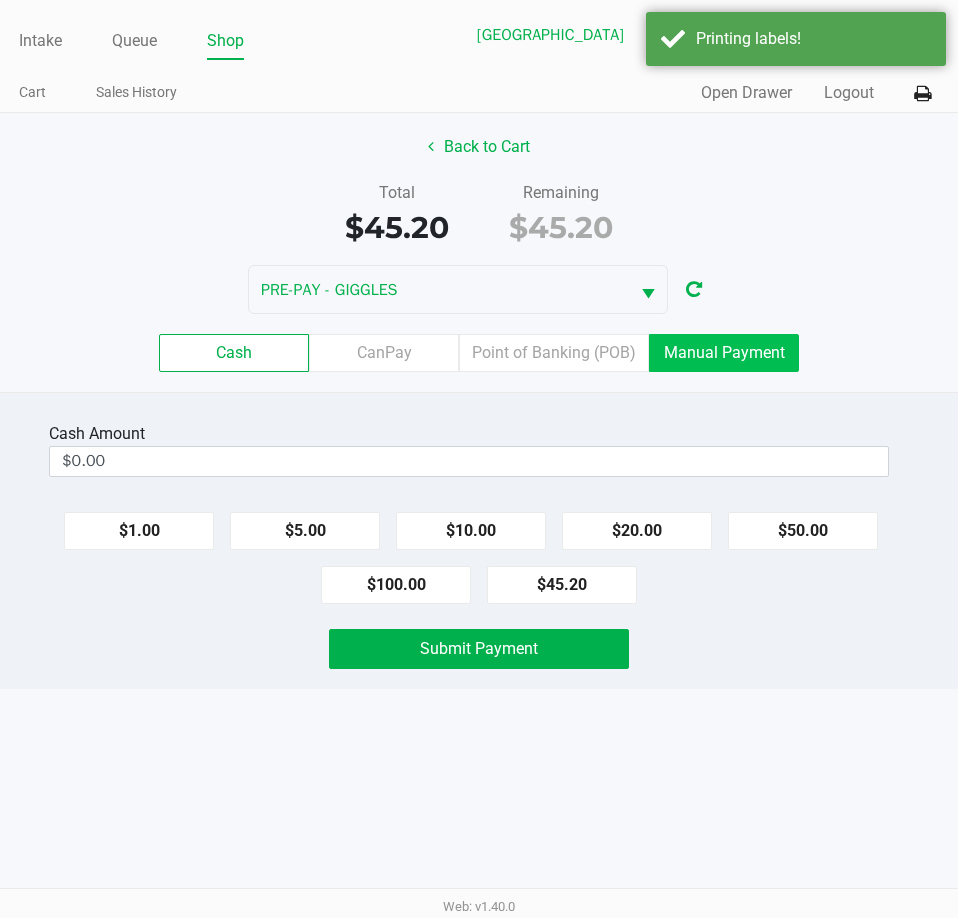 click on "Manual Payment" 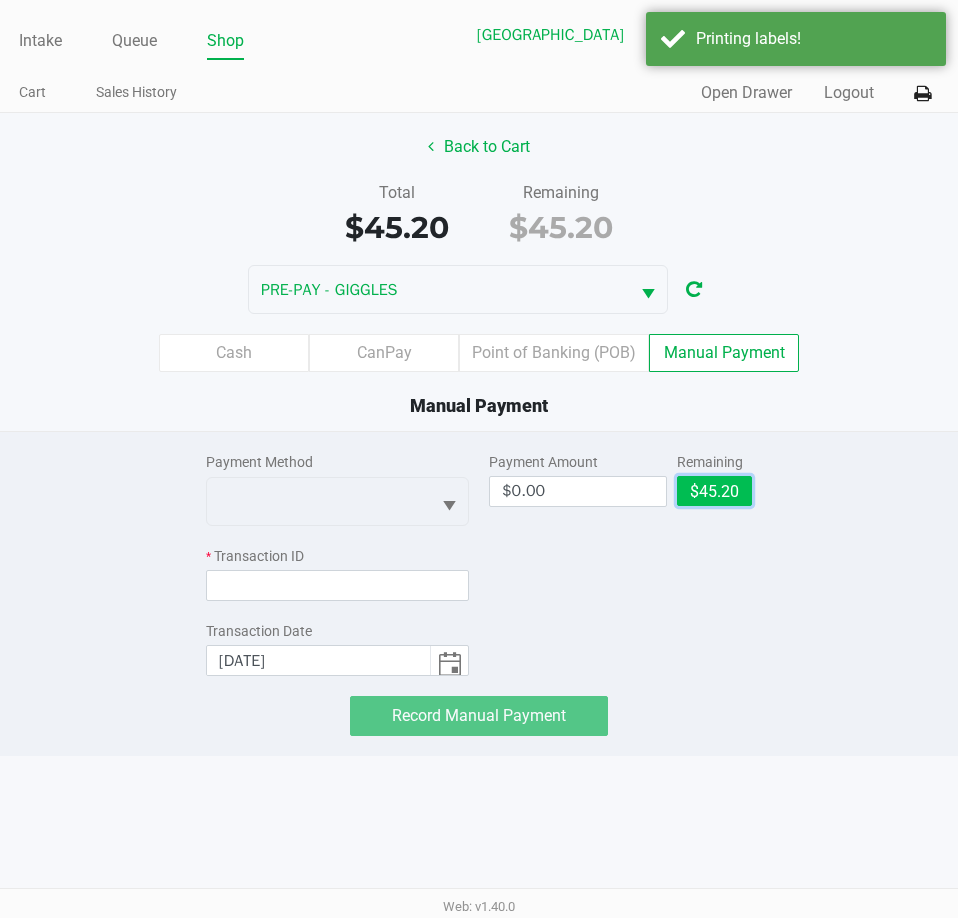 click on "$45.20" 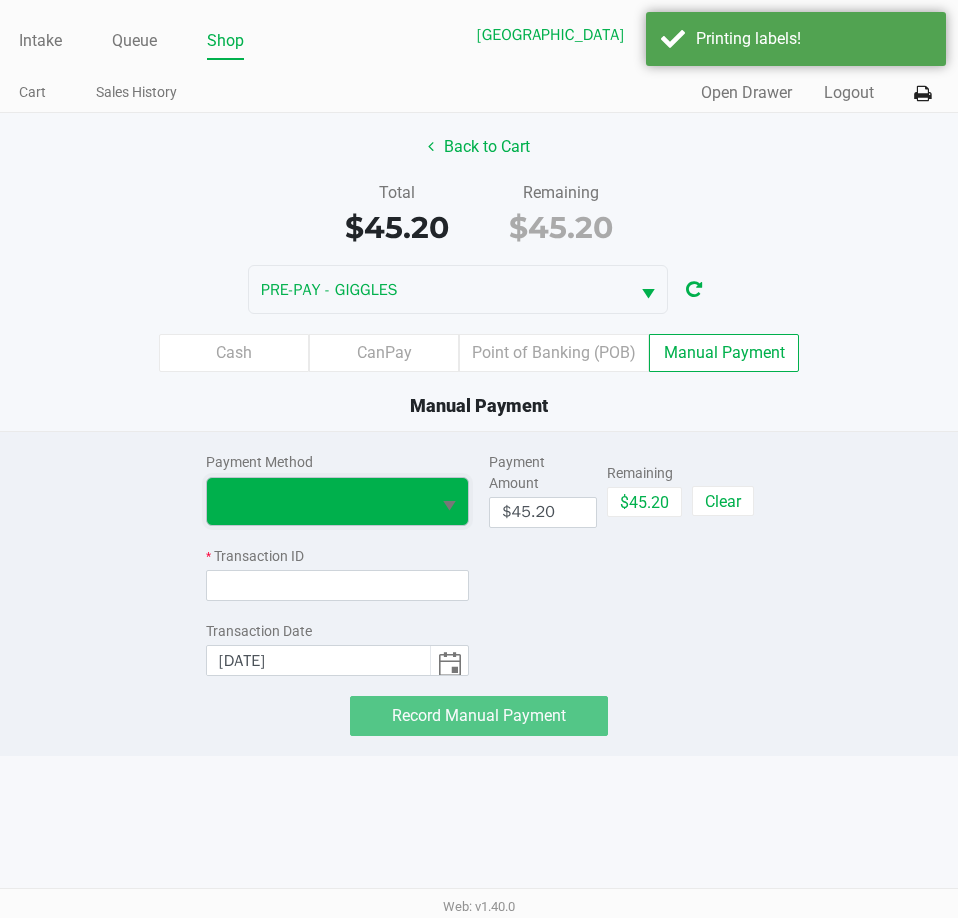 click at bounding box center (318, 501) 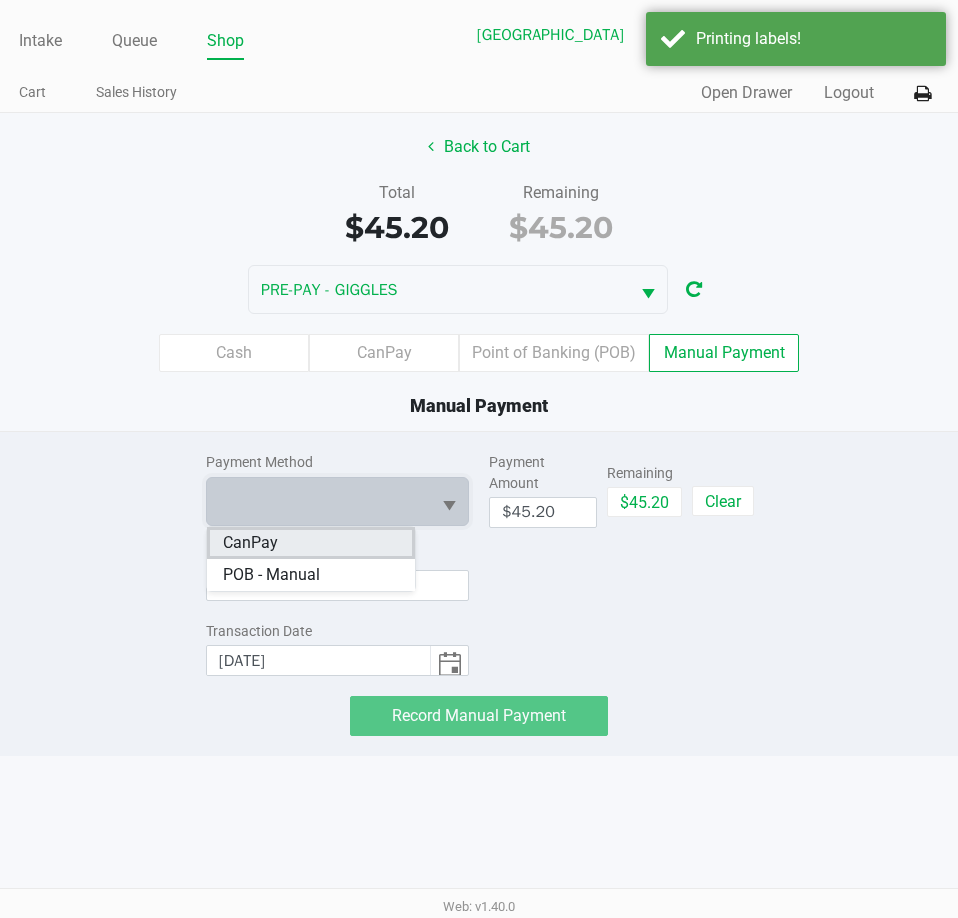 click on "CanPay" at bounding box center (311, 543) 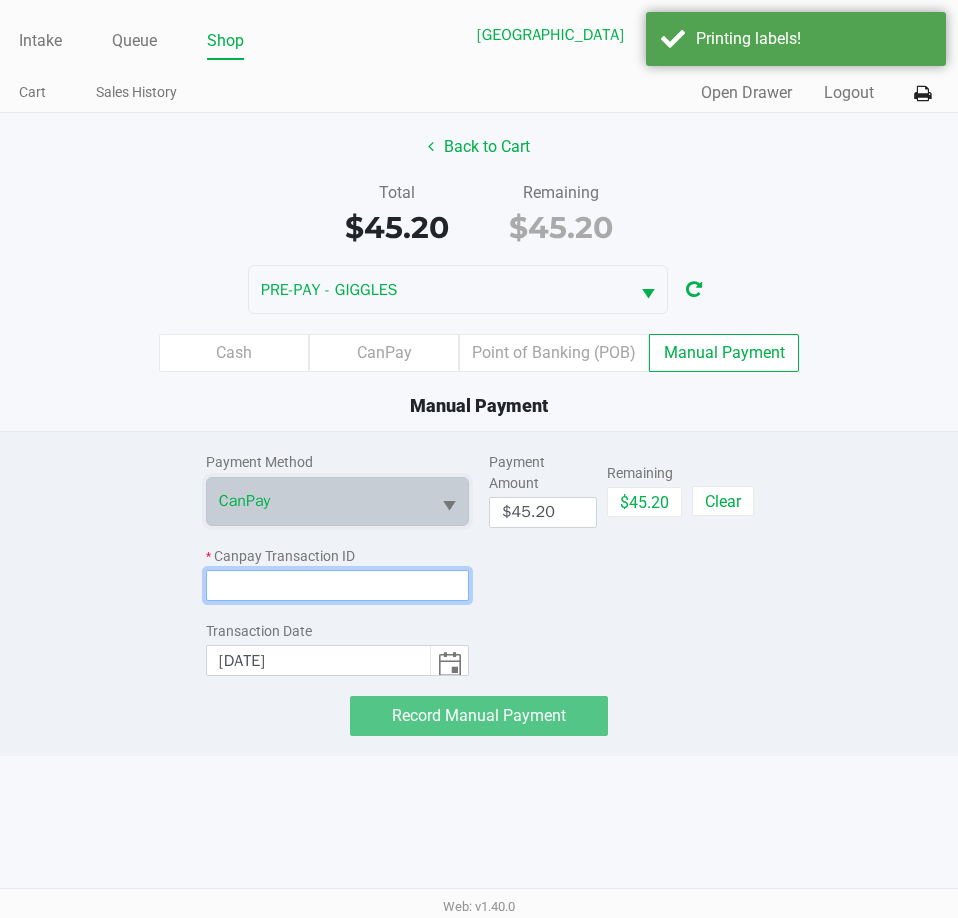 click 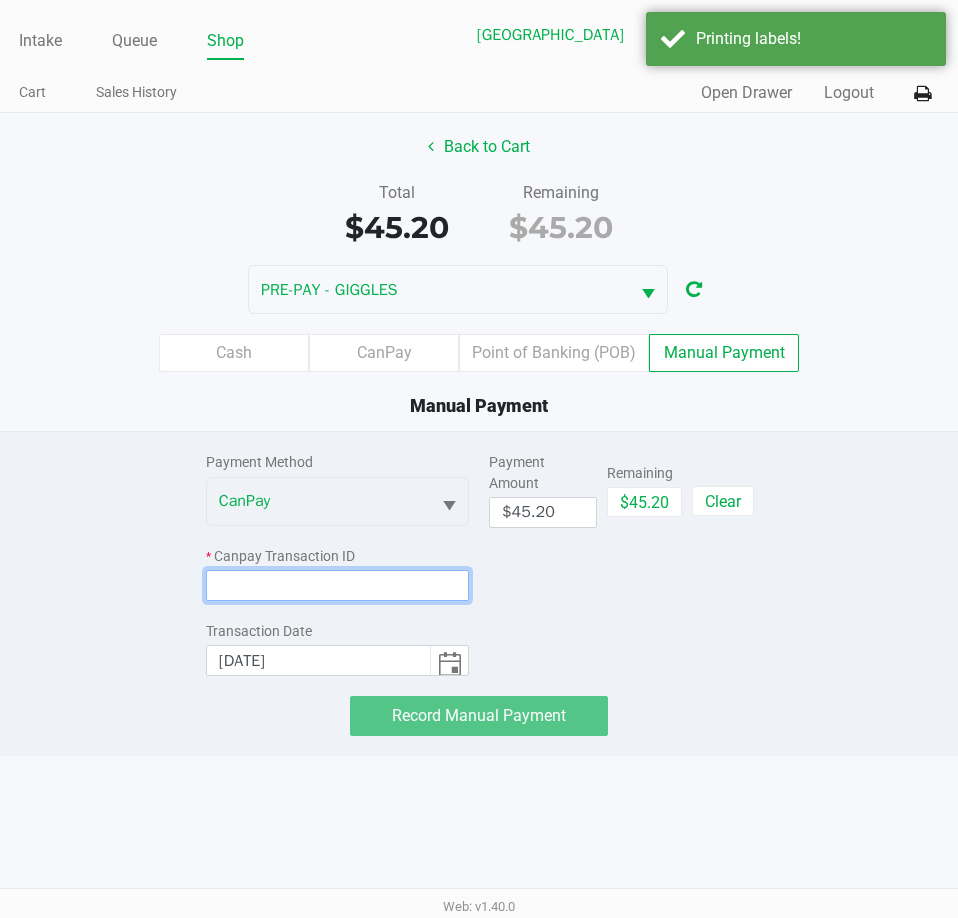 paste on "I4E3IZUJIPUH" 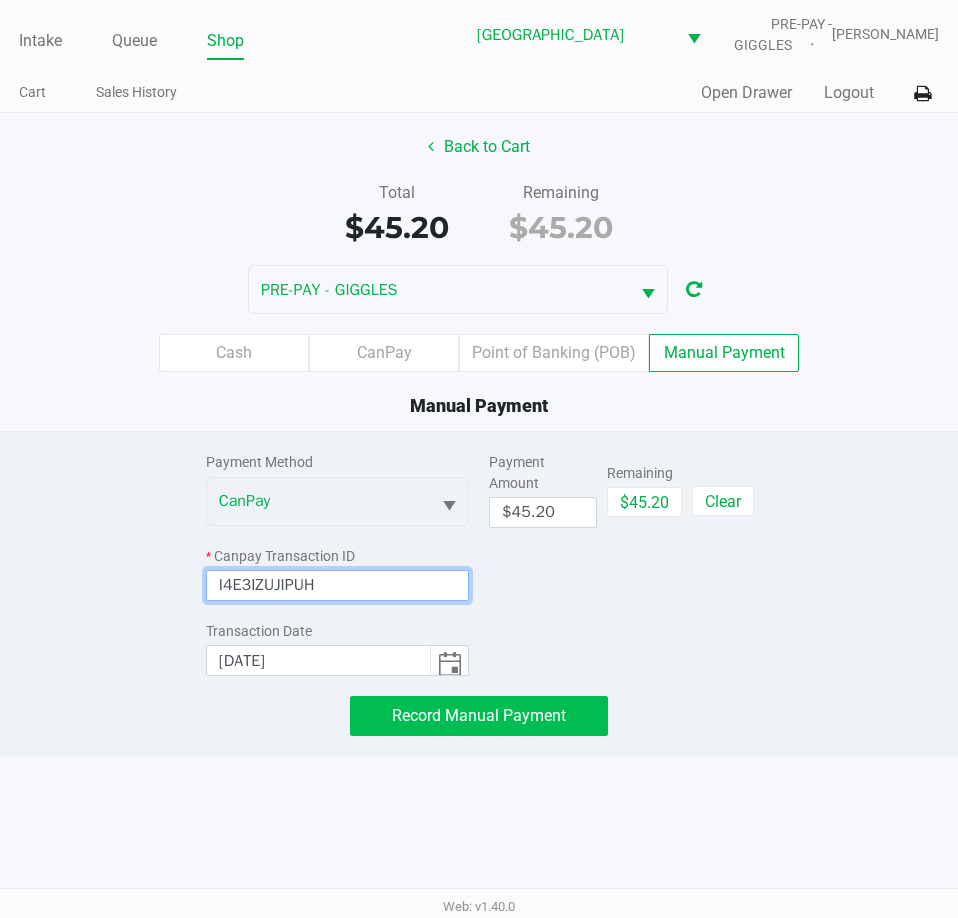 type on "I4E3IZUJIPUH" 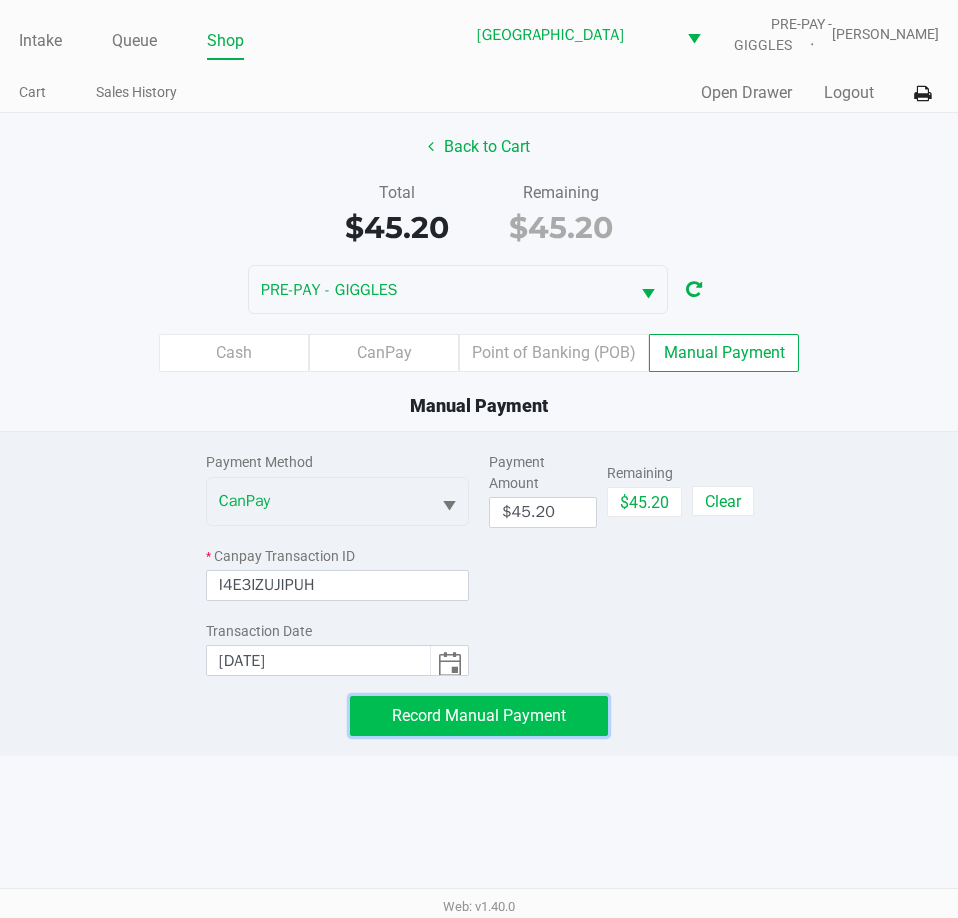 click on "Record Manual Payment" 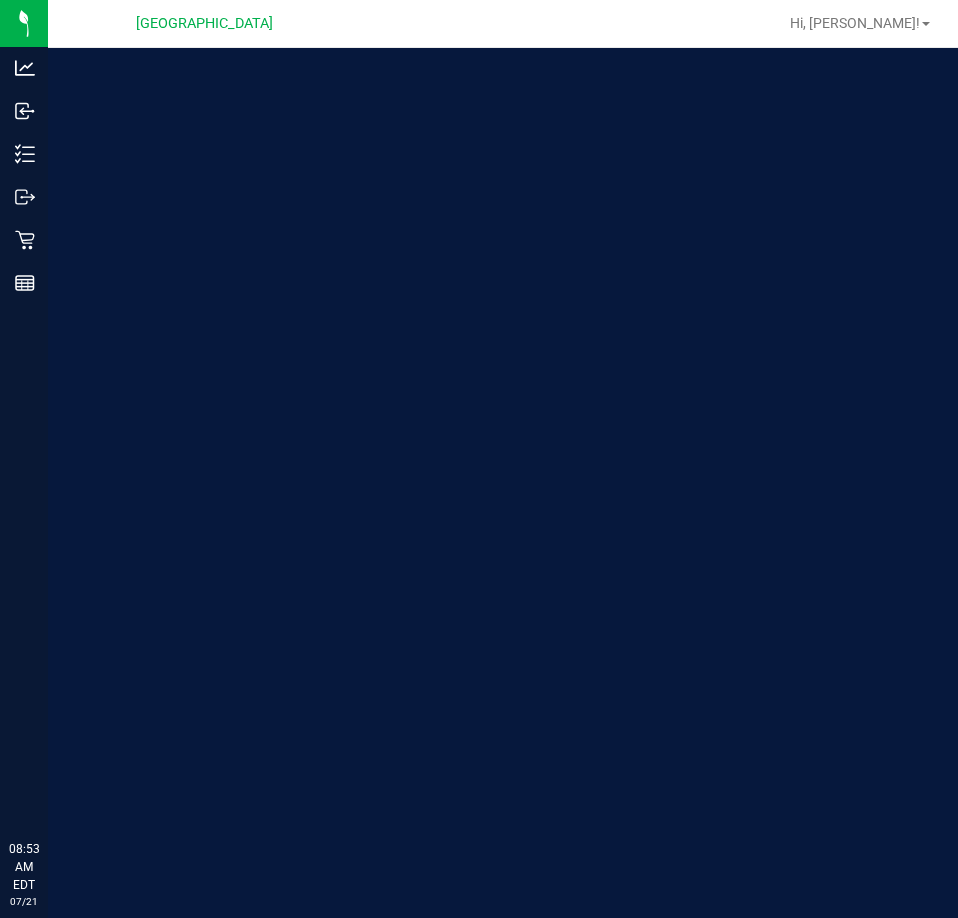 scroll, scrollTop: 0, scrollLeft: 0, axis: both 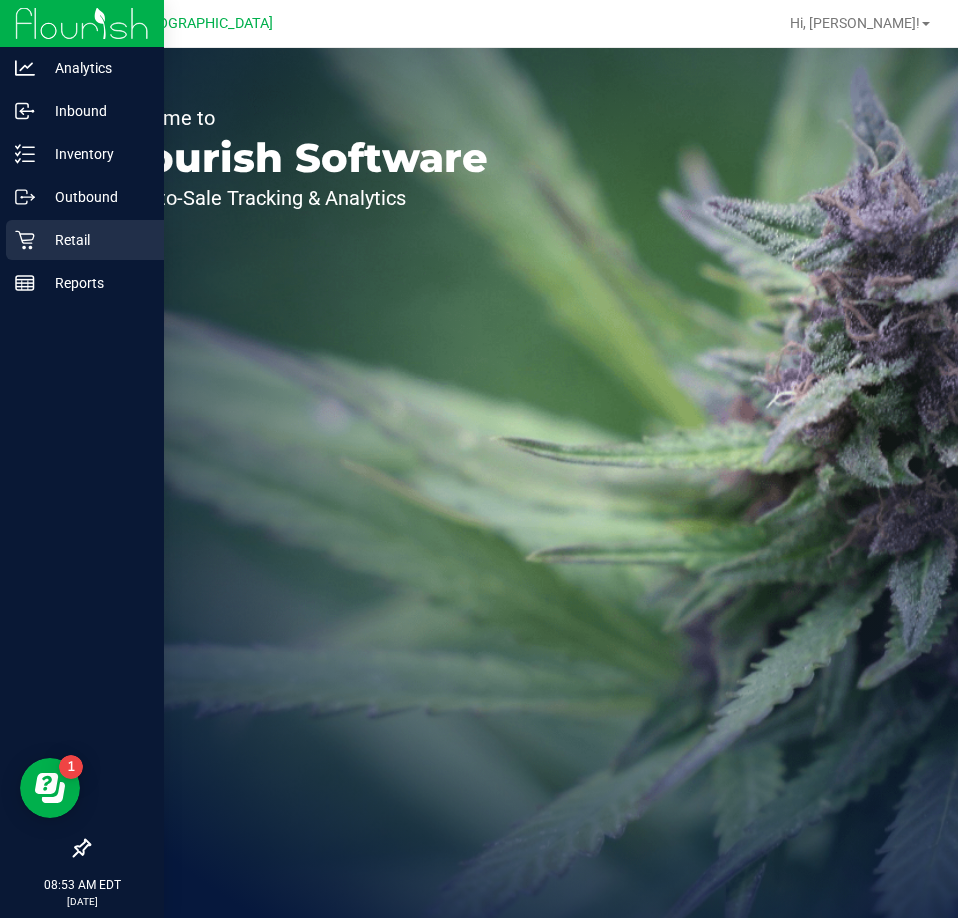 click on "Retail" at bounding box center [95, 240] 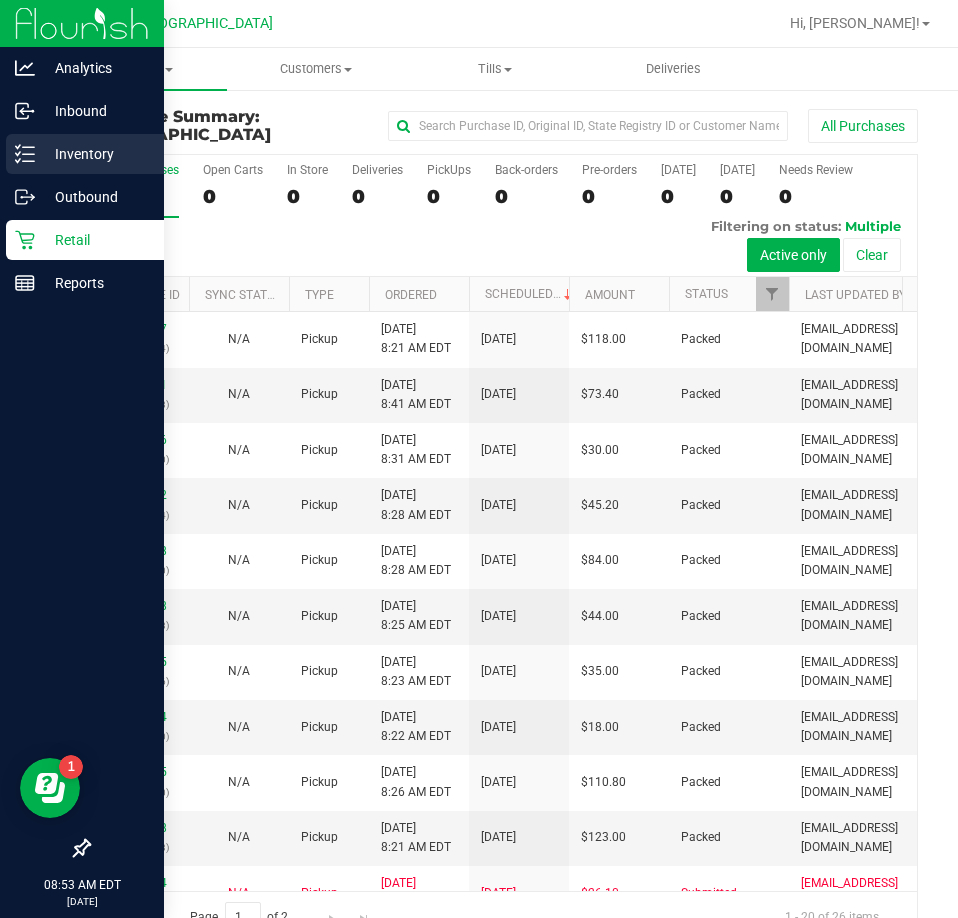 click on "Inventory" at bounding box center [95, 154] 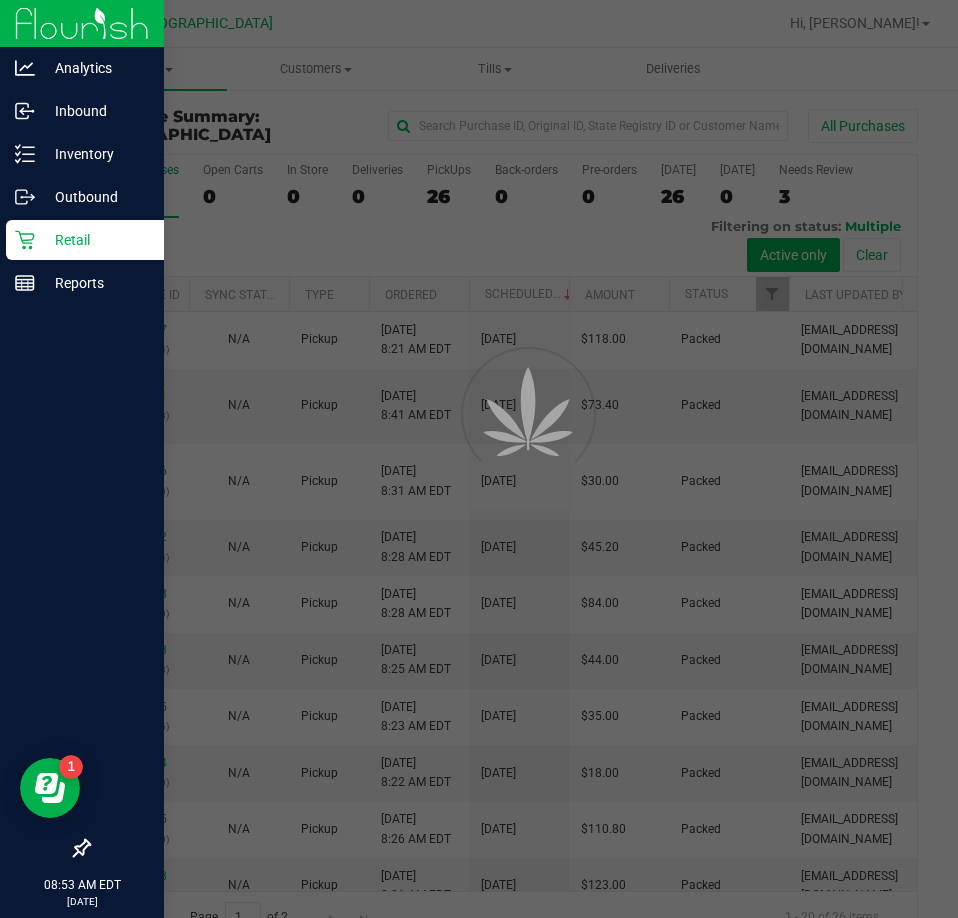 click on "Retail" at bounding box center [95, 240] 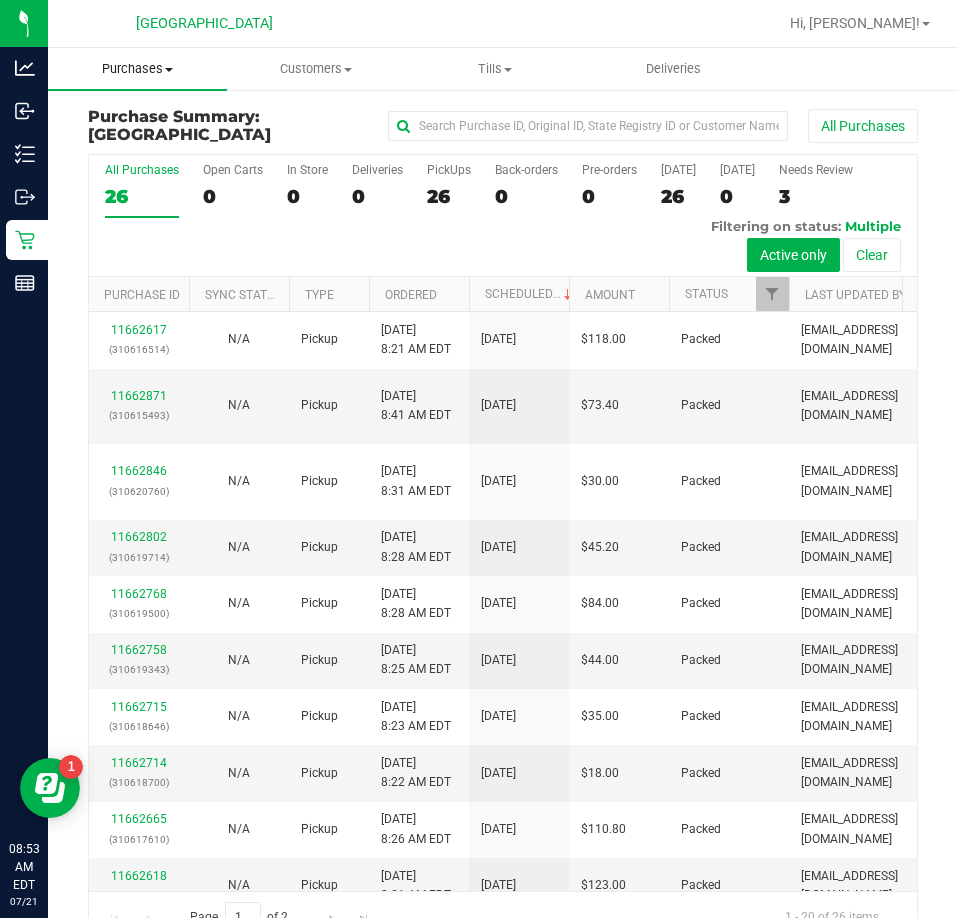 click on "Purchases" at bounding box center (137, 69) 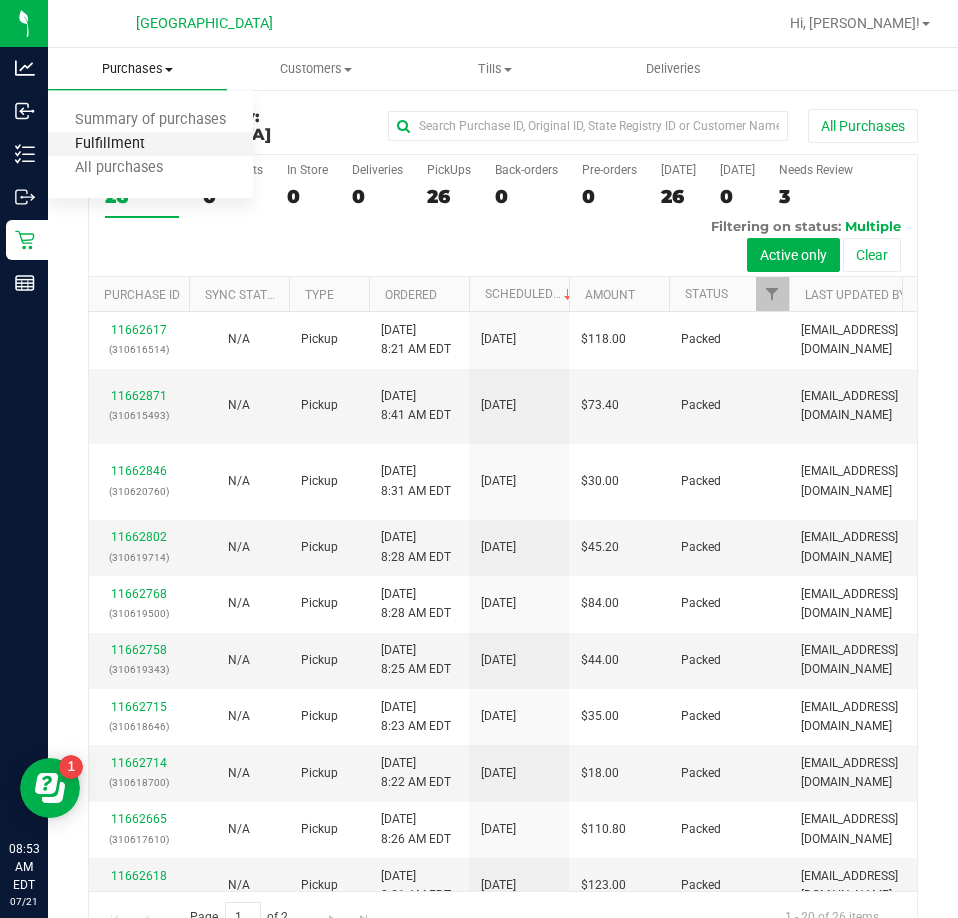 click on "Fulfillment" at bounding box center (110, 144) 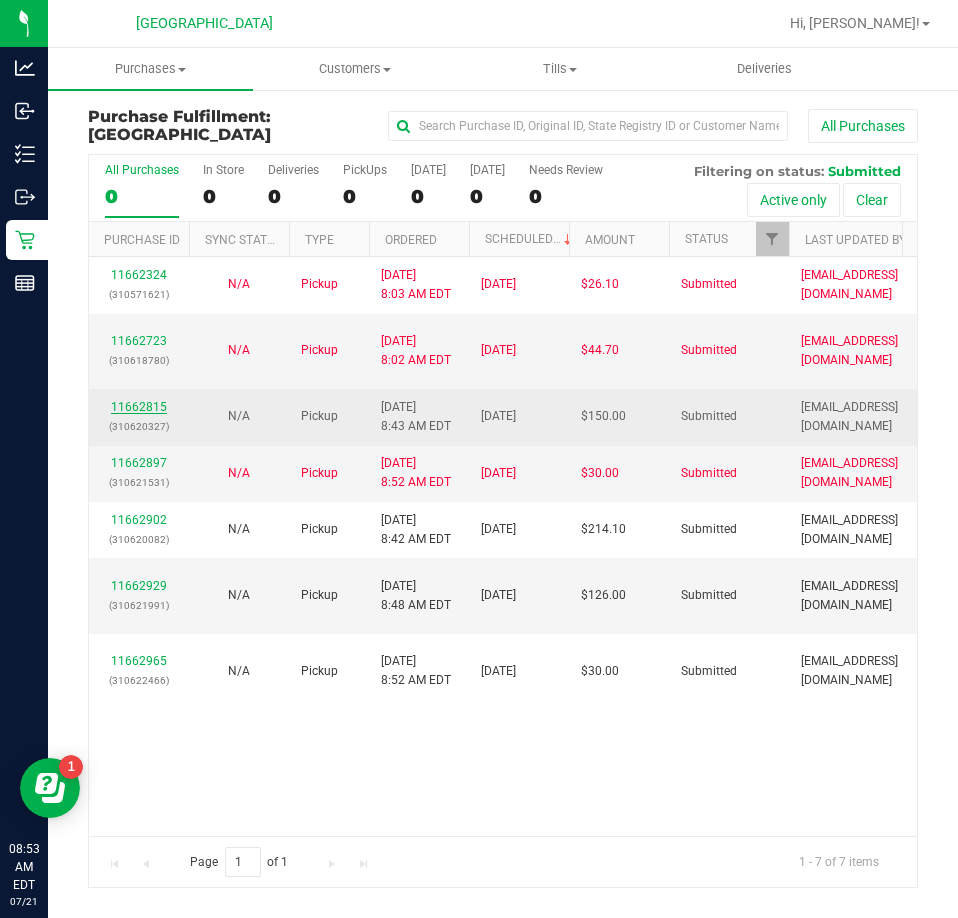 click on "11662815" at bounding box center [139, 407] 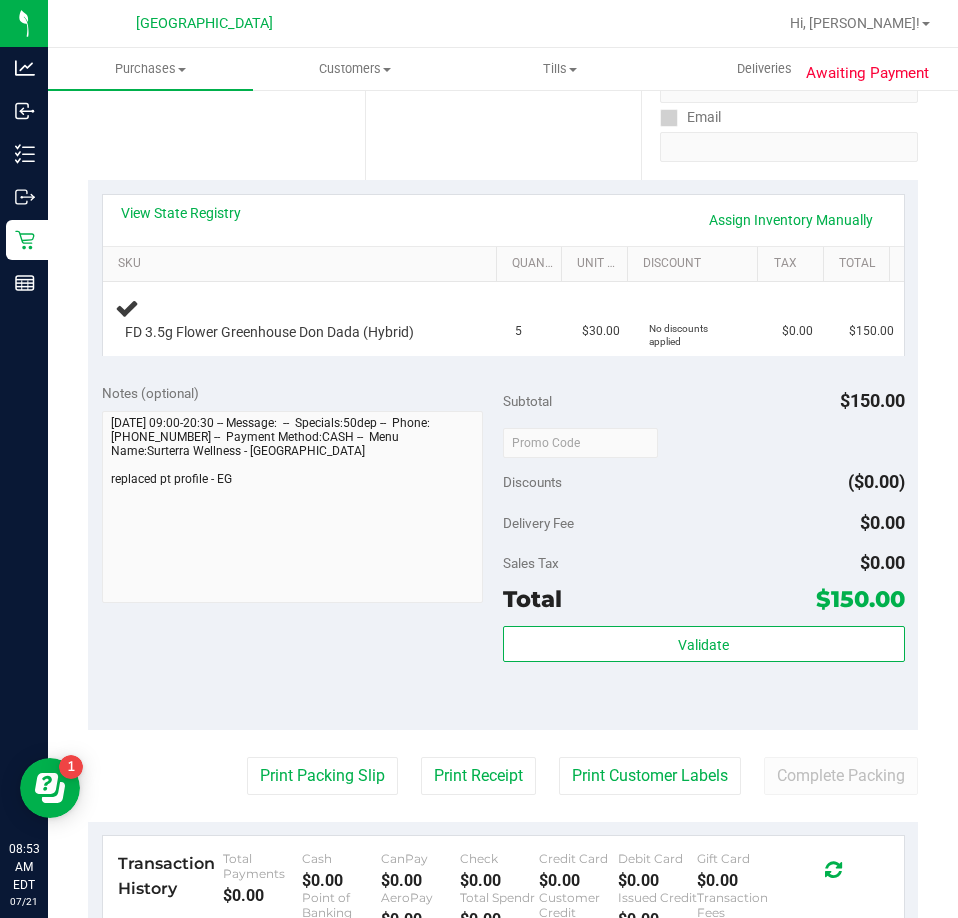scroll, scrollTop: 731, scrollLeft: 0, axis: vertical 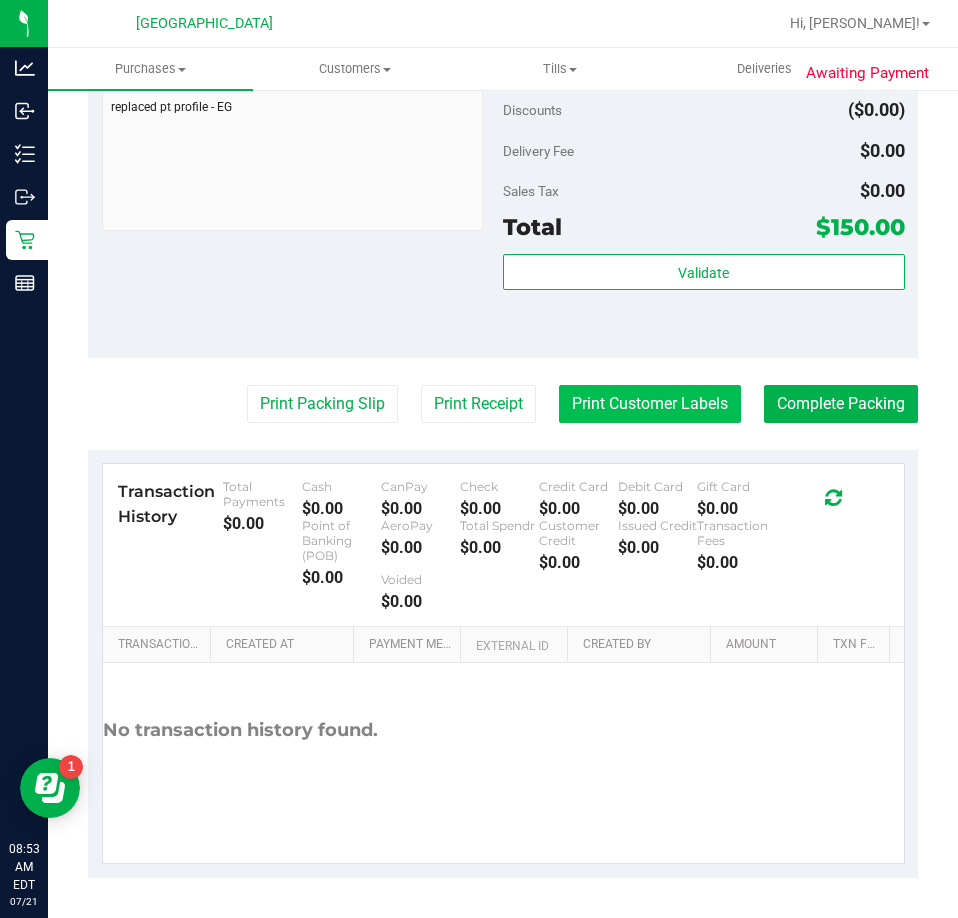 click on "Print Customer Labels" at bounding box center (650, 404) 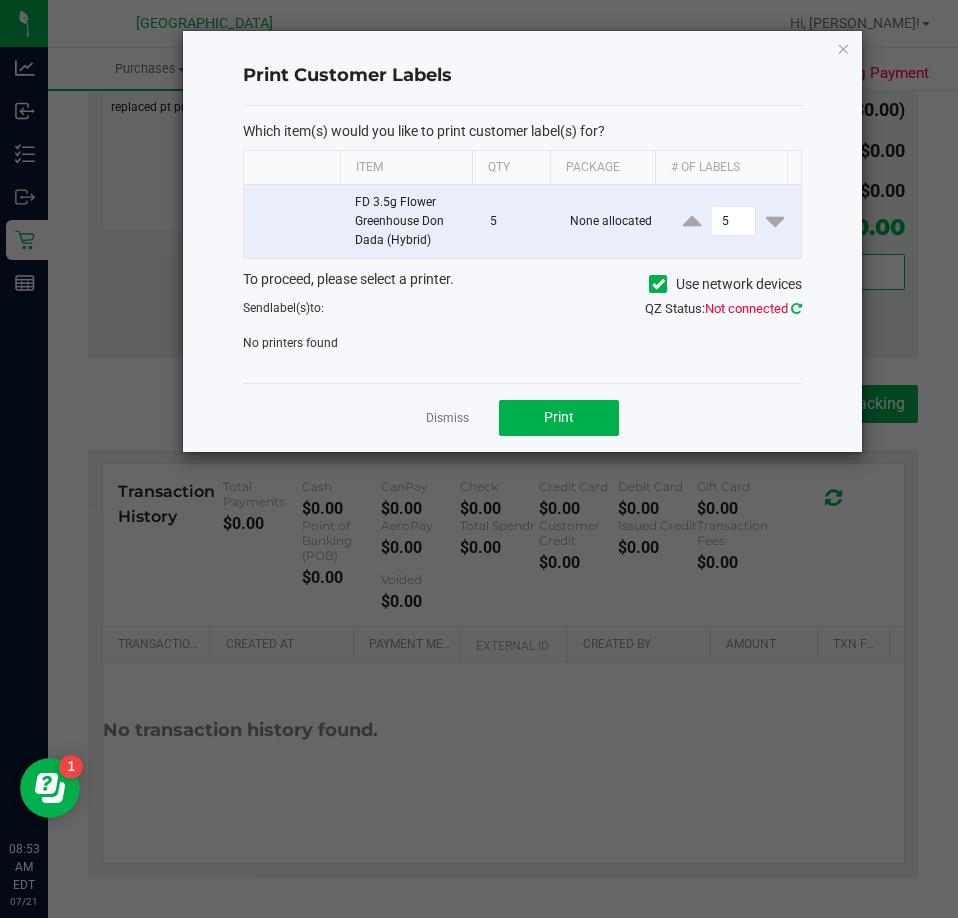 click 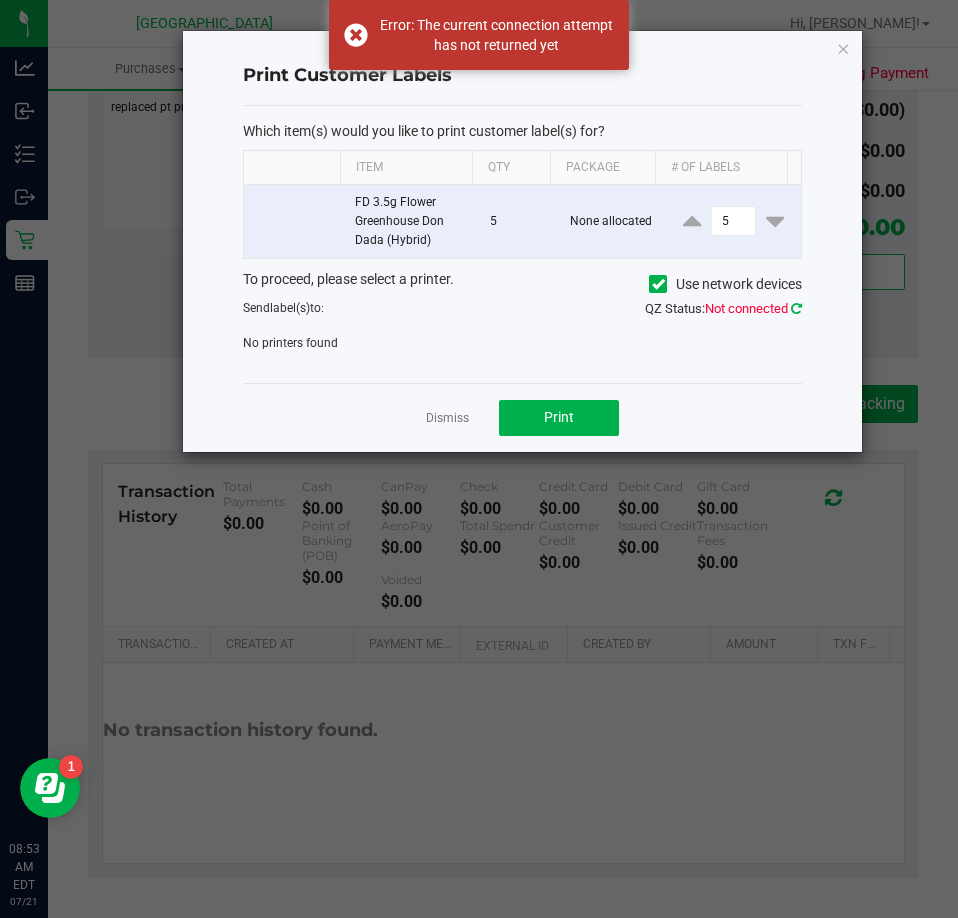 click 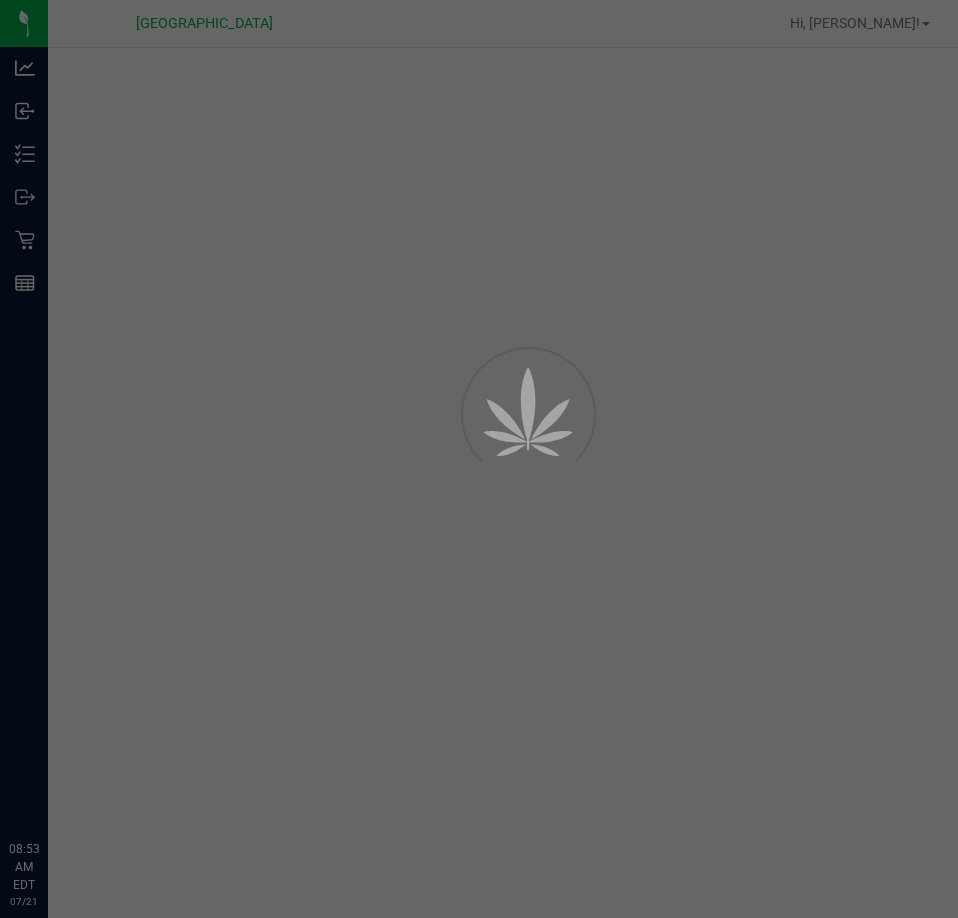 scroll, scrollTop: 0, scrollLeft: 0, axis: both 